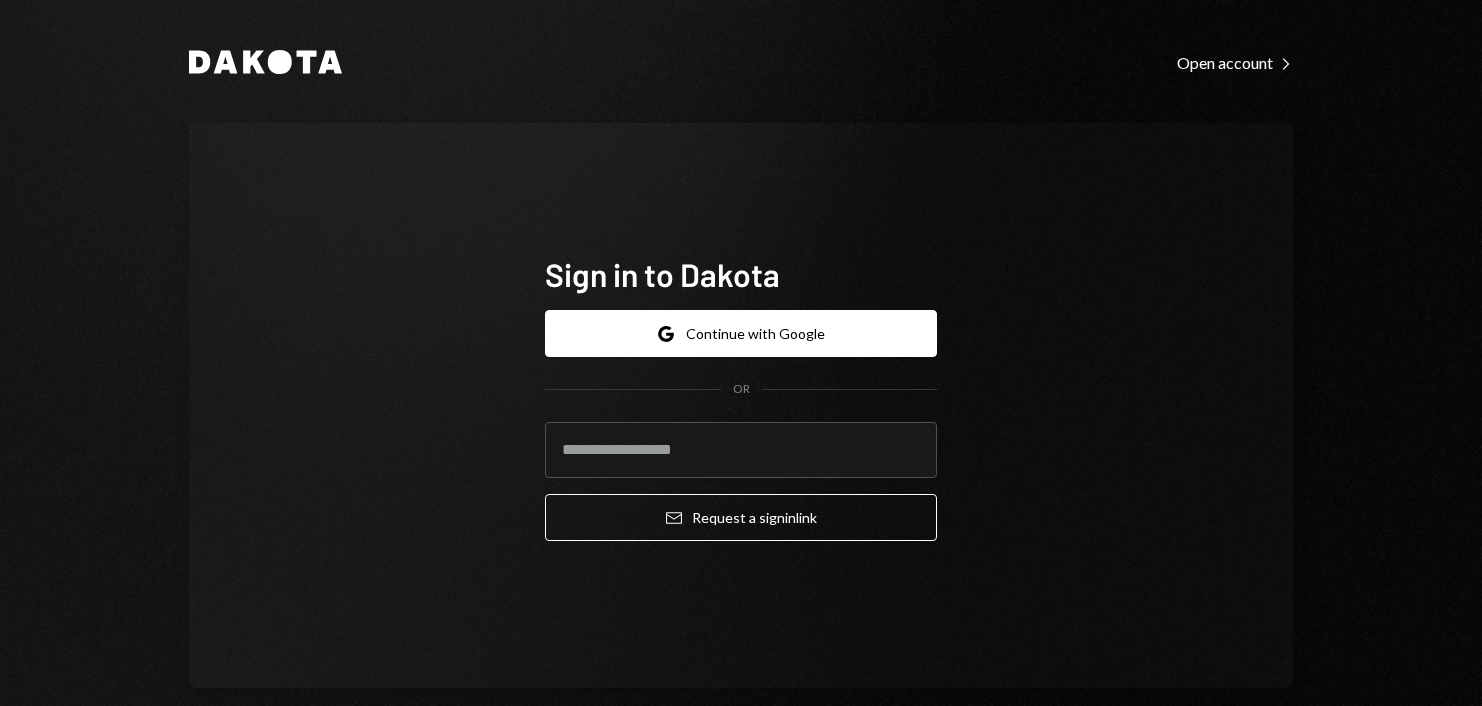 scroll, scrollTop: 0, scrollLeft: 0, axis: both 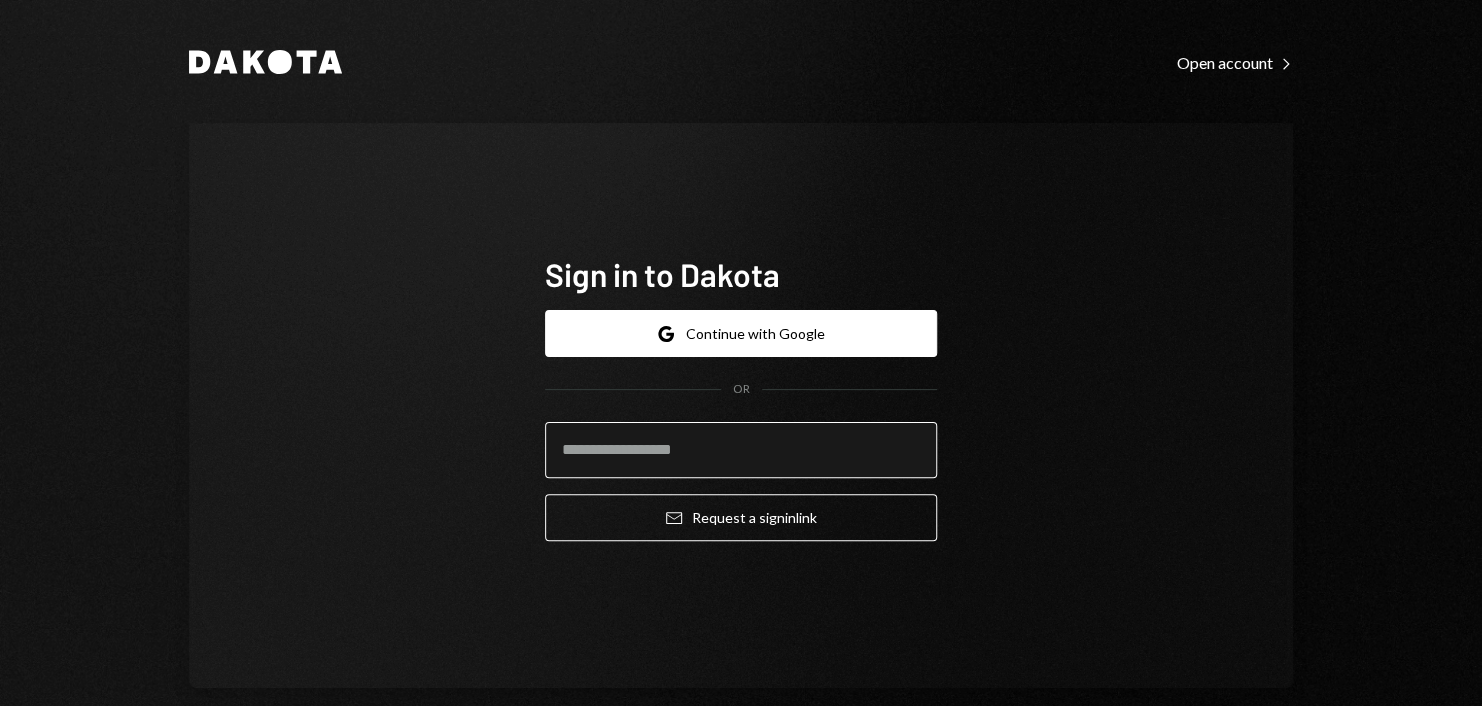 click at bounding box center (741, 450) 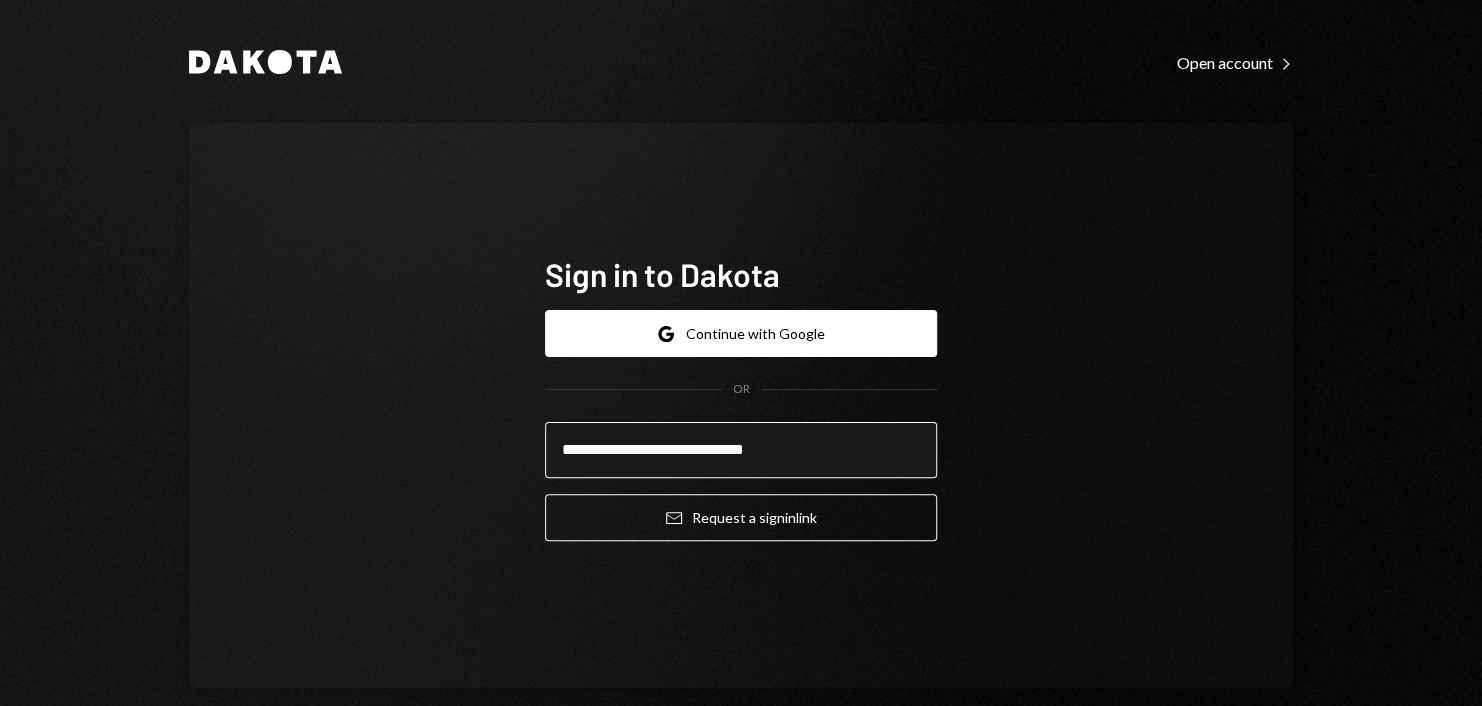type on "**********" 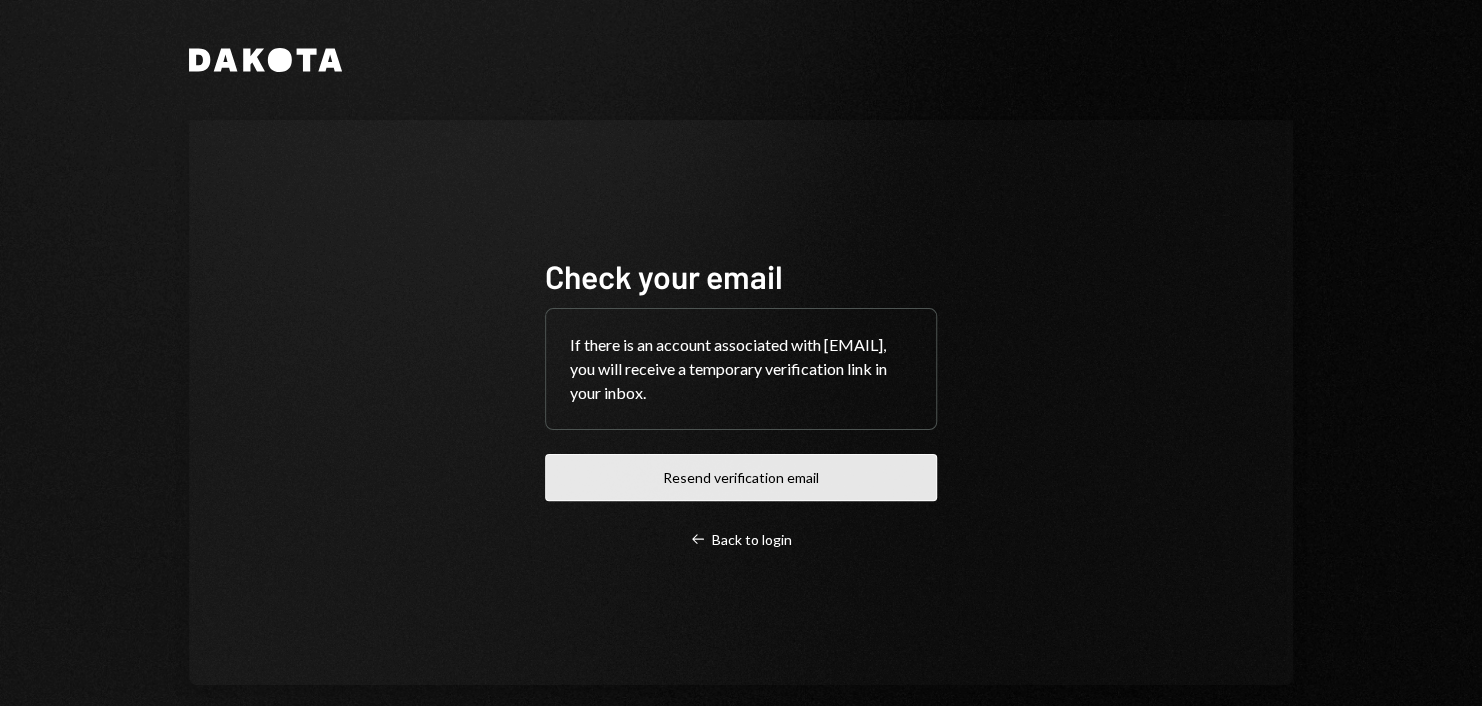 click on "Resend verification email" at bounding box center (741, 477) 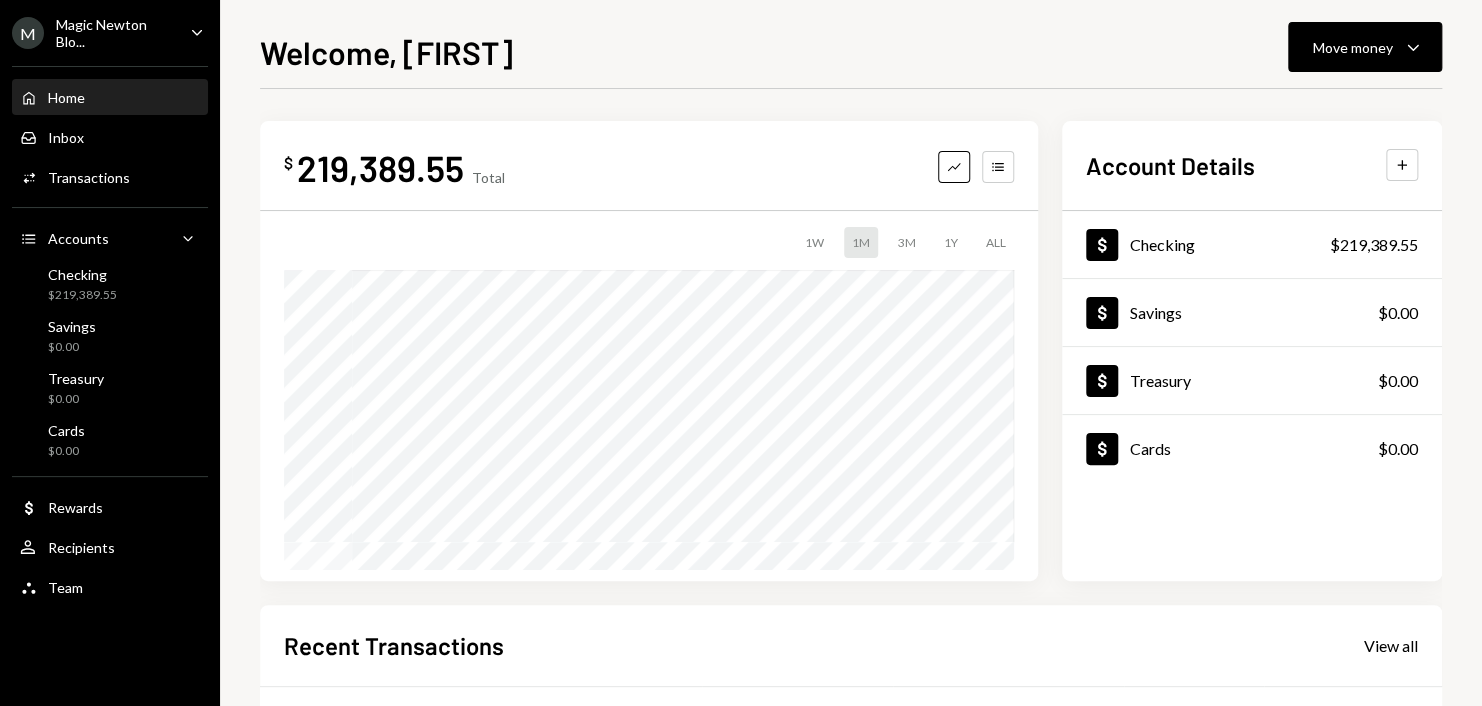 click on "Magic Newton Blo..." at bounding box center [115, 33] 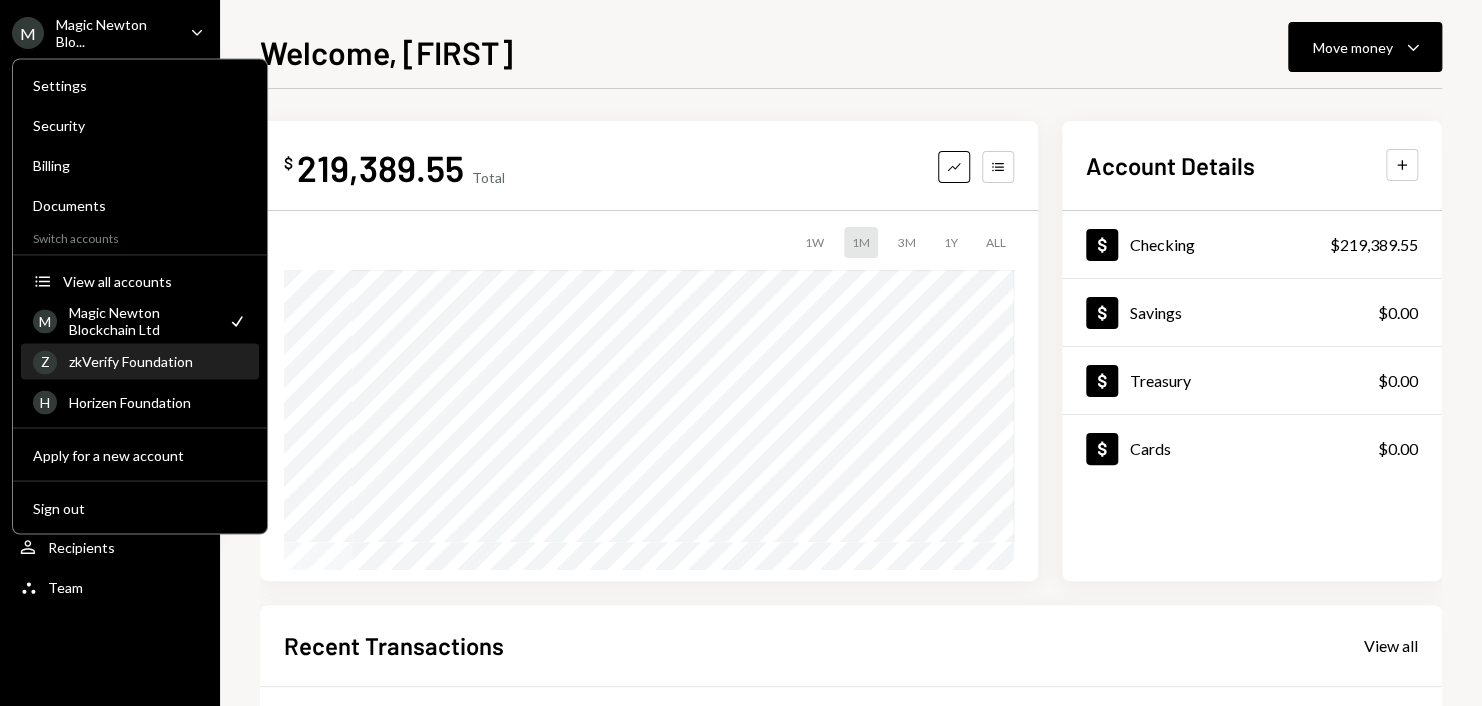 click on "zkVerify Foundation" at bounding box center (158, 361) 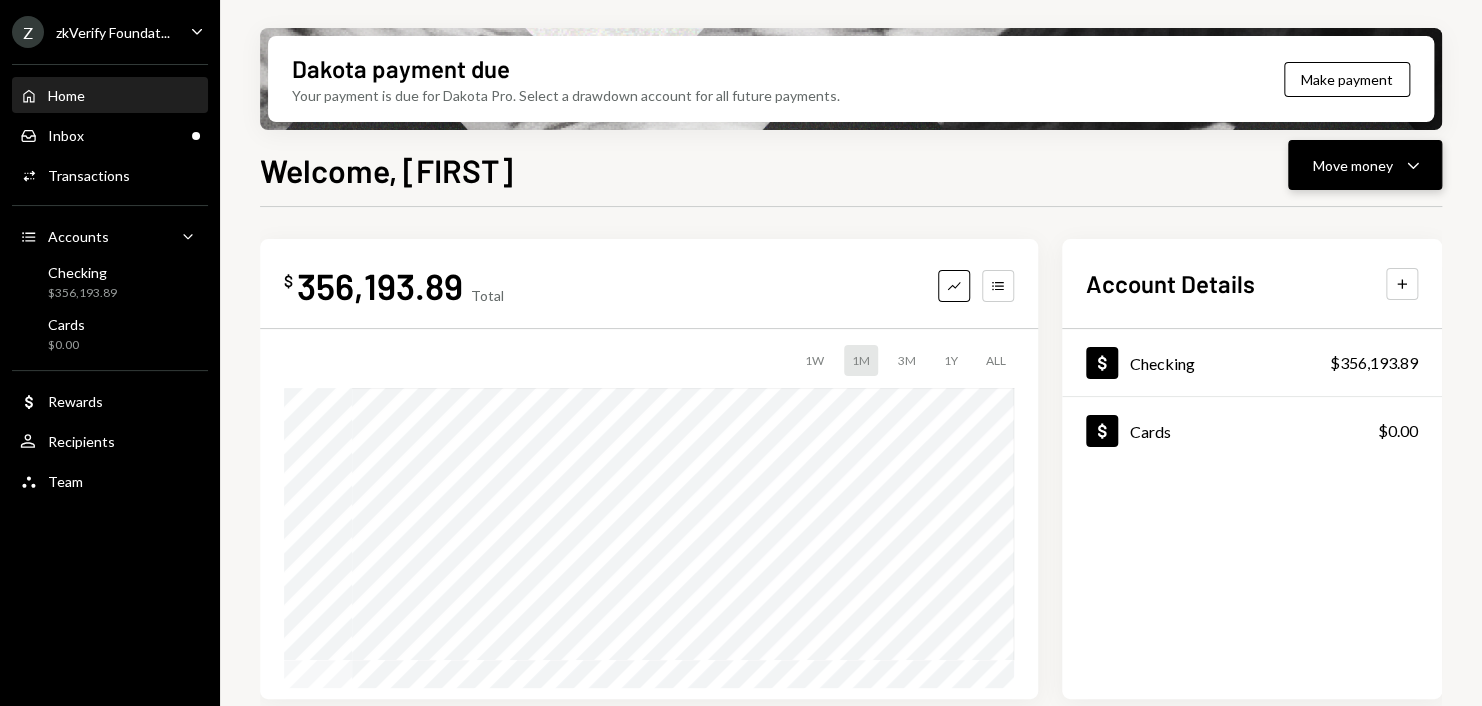 click on "Move money Caret Down" at bounding box center (1365, 165) 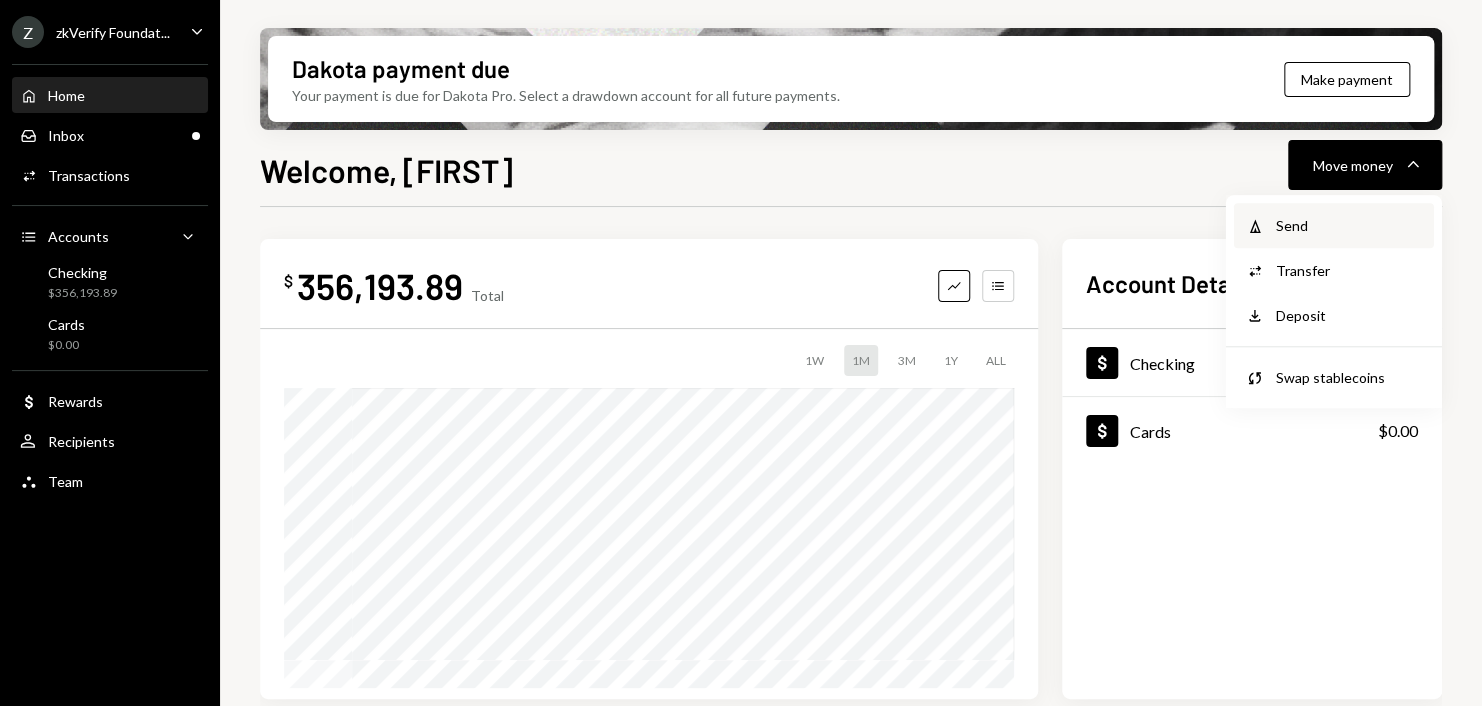 click on "Send" at bounding box center (1349, 225) 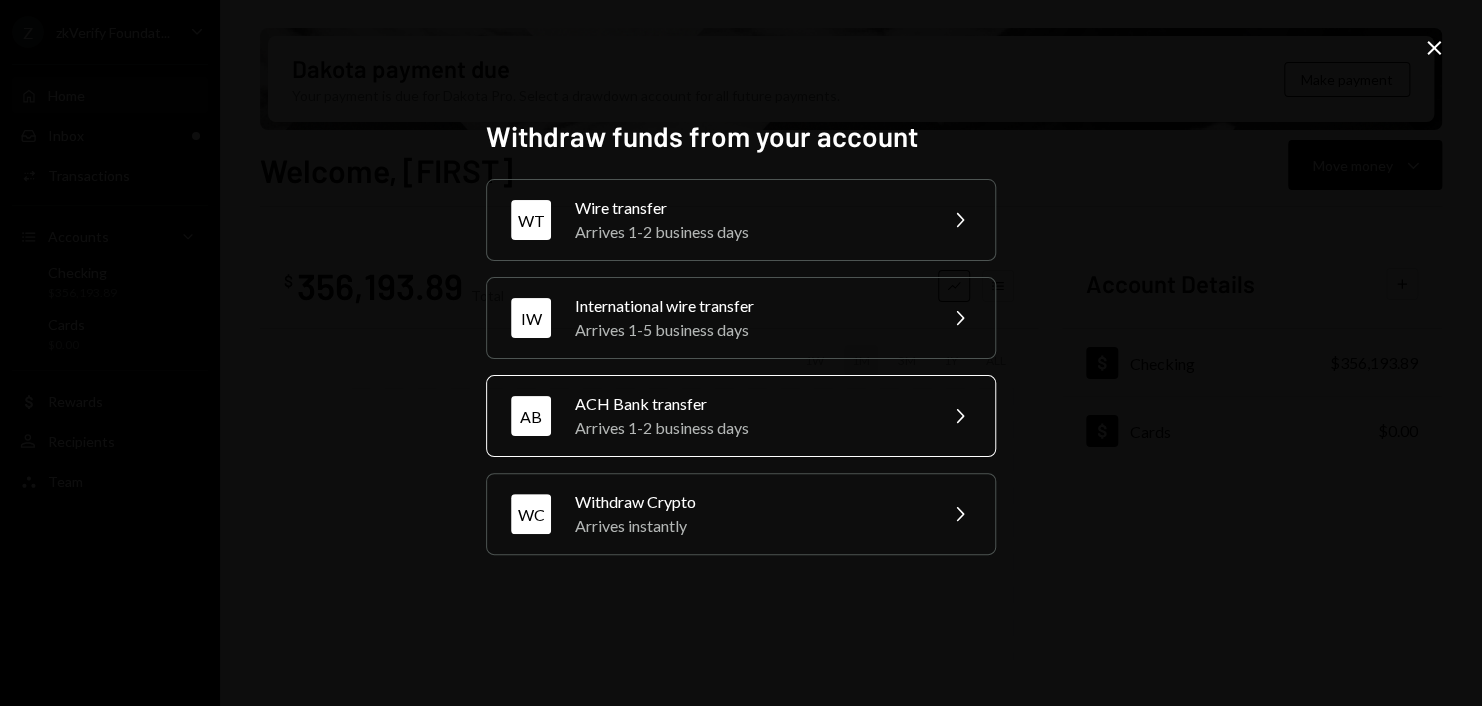 click on "Arrives 1-2 business days" at bounding box center [749, 428] 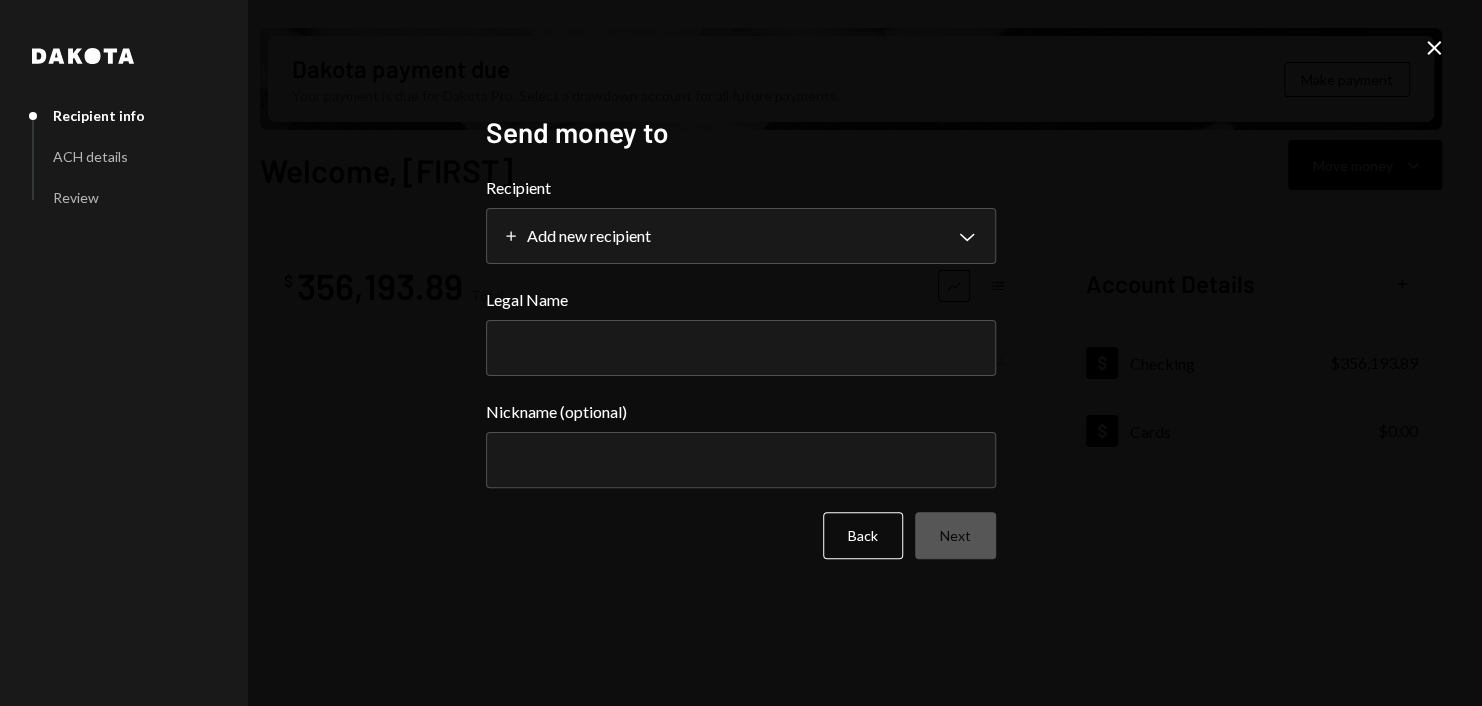select 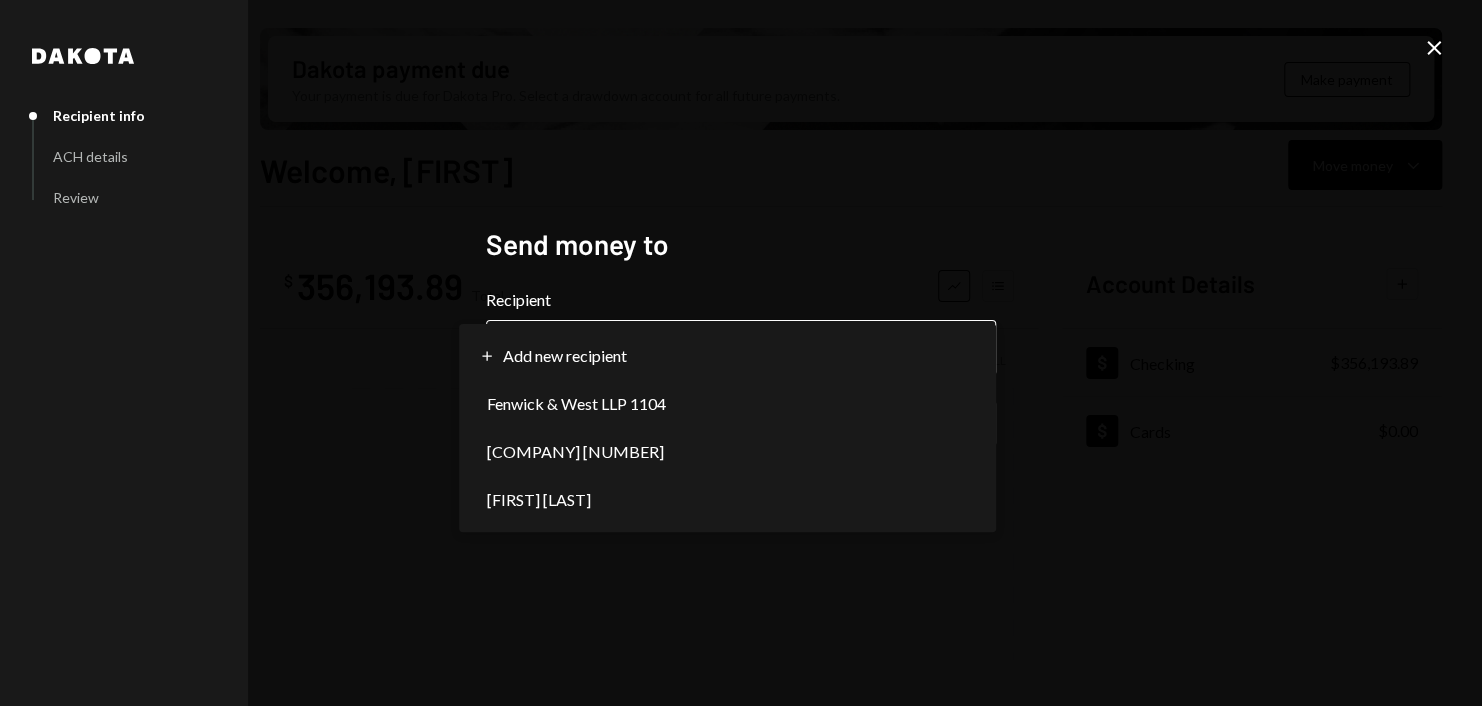 click on "Welcome, [FIRST]" at bounding box center [741, 353] 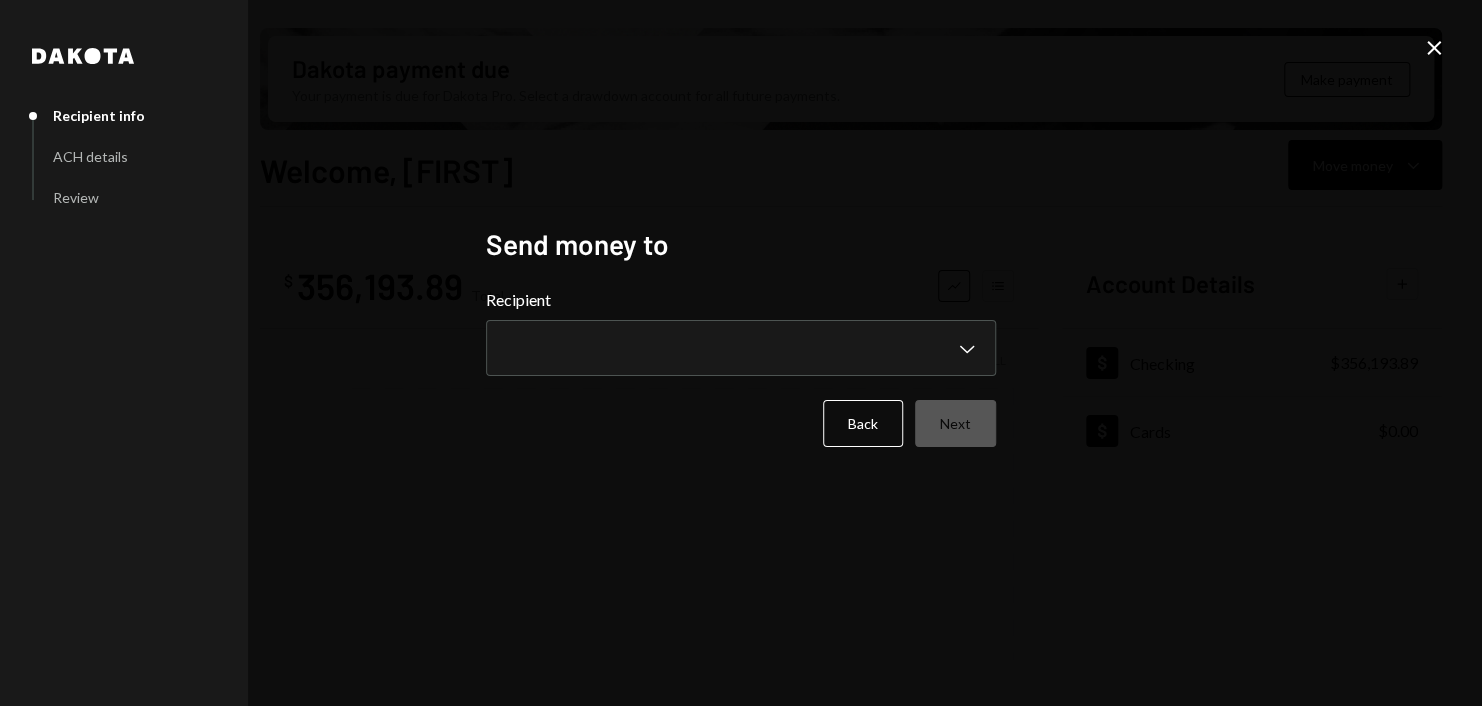 click on "Close" 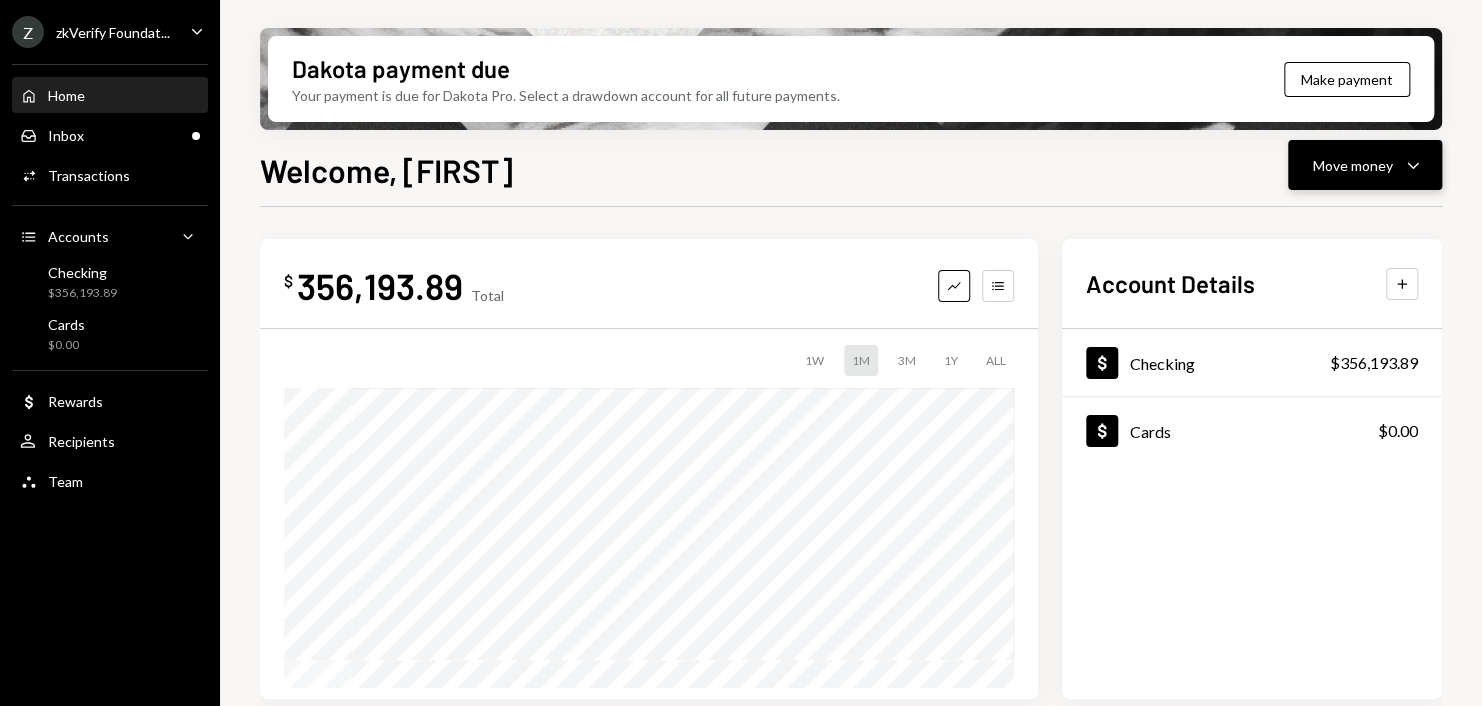 click on "Move money" at bounding box center (1353, 165) 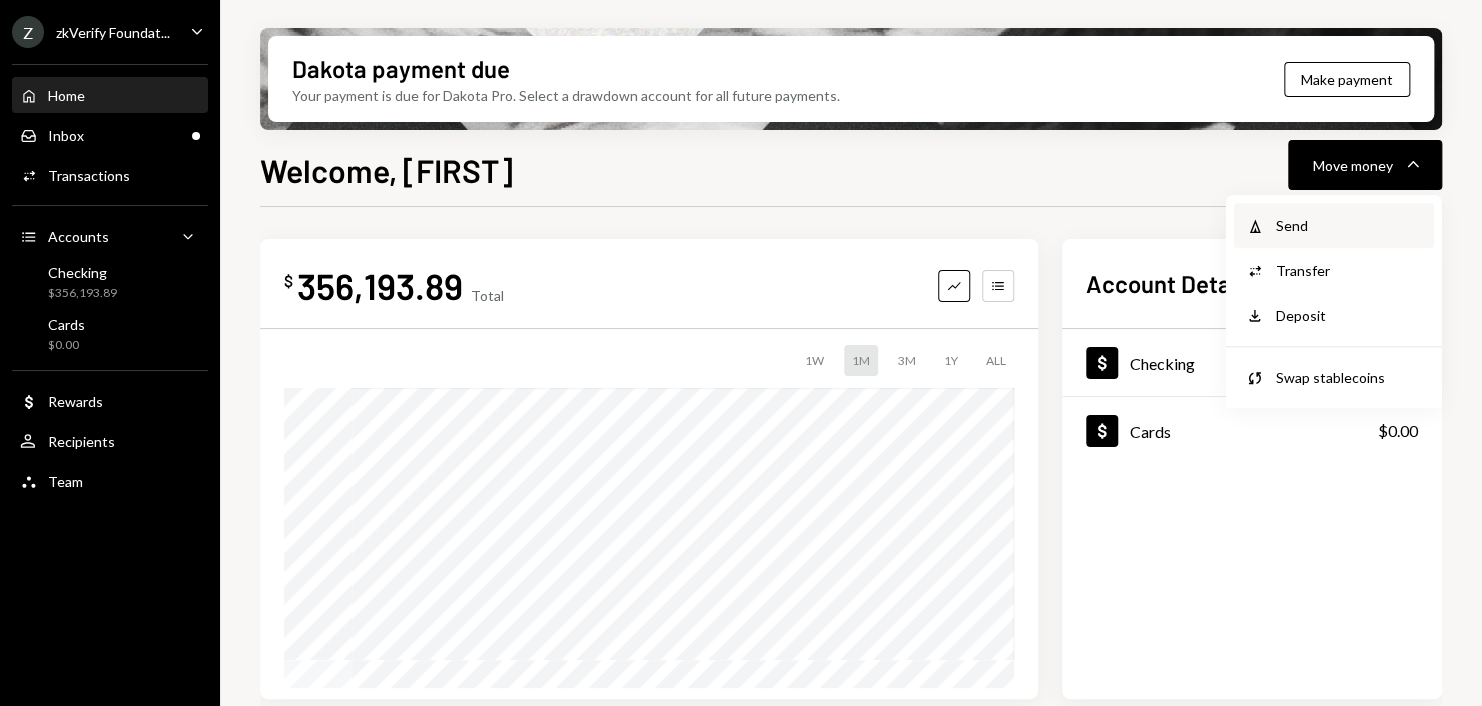 click on "Send" at bounding box center [1349, 225] 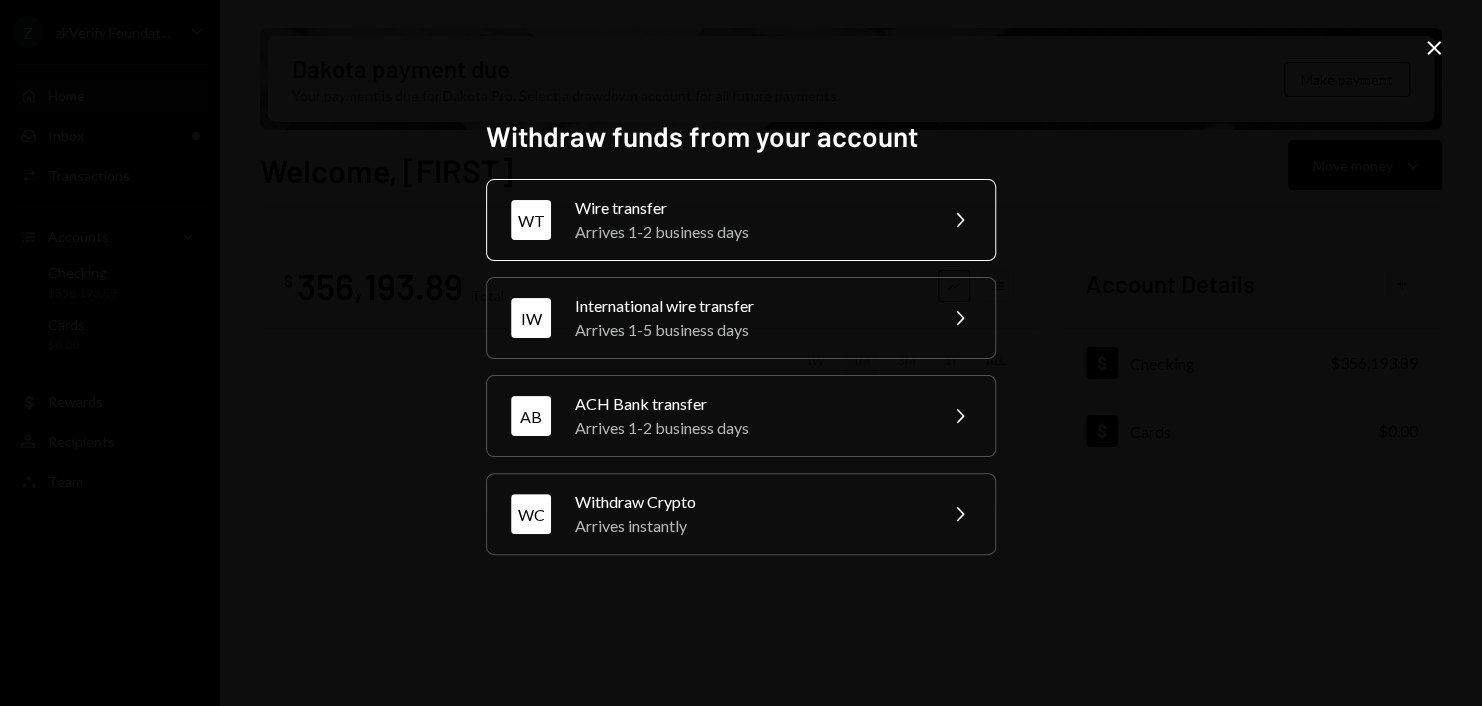 click on "Arrives 1-2 business days" at bounding box center [749, 232] 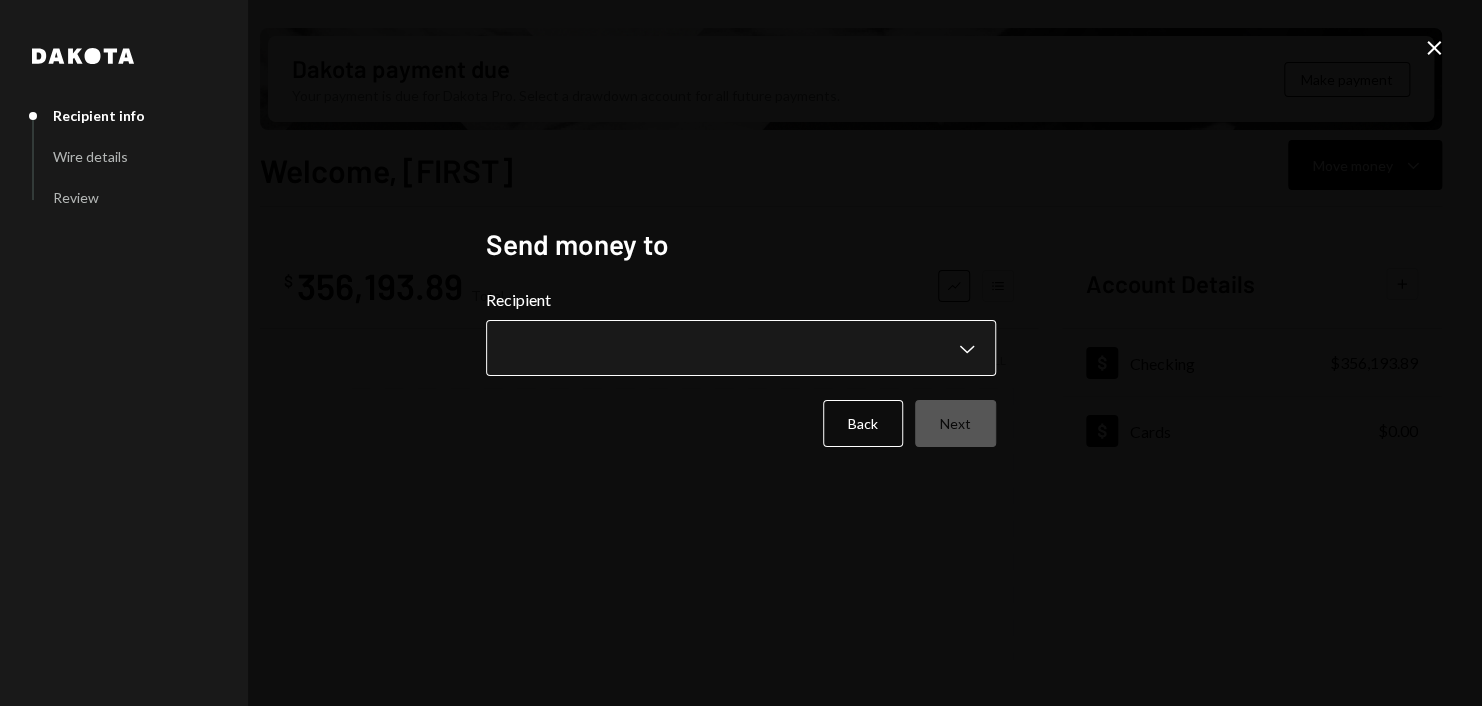 click on "Welcome, [FIRST]" at bounding box center (741, 353) 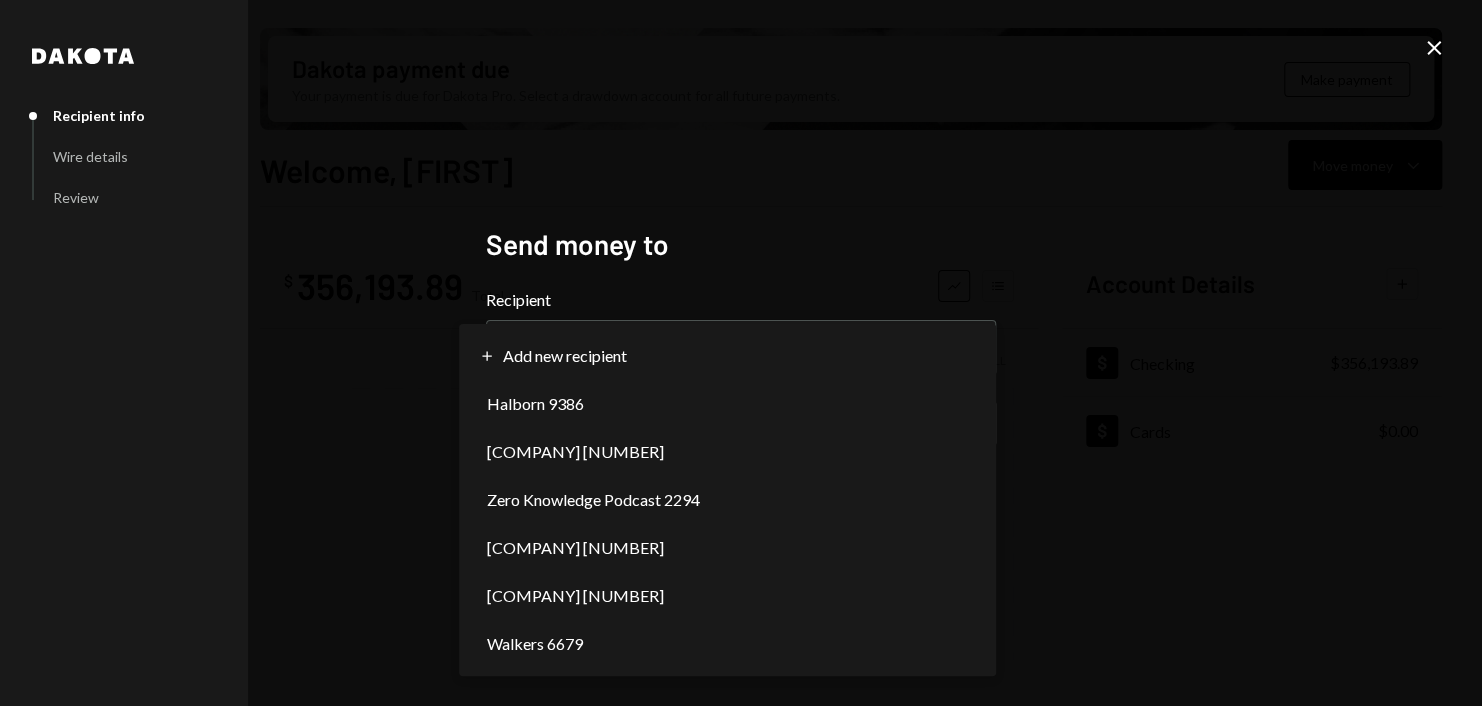 click on "Welcome, [FIRST]" at bounding box center [741, 353] 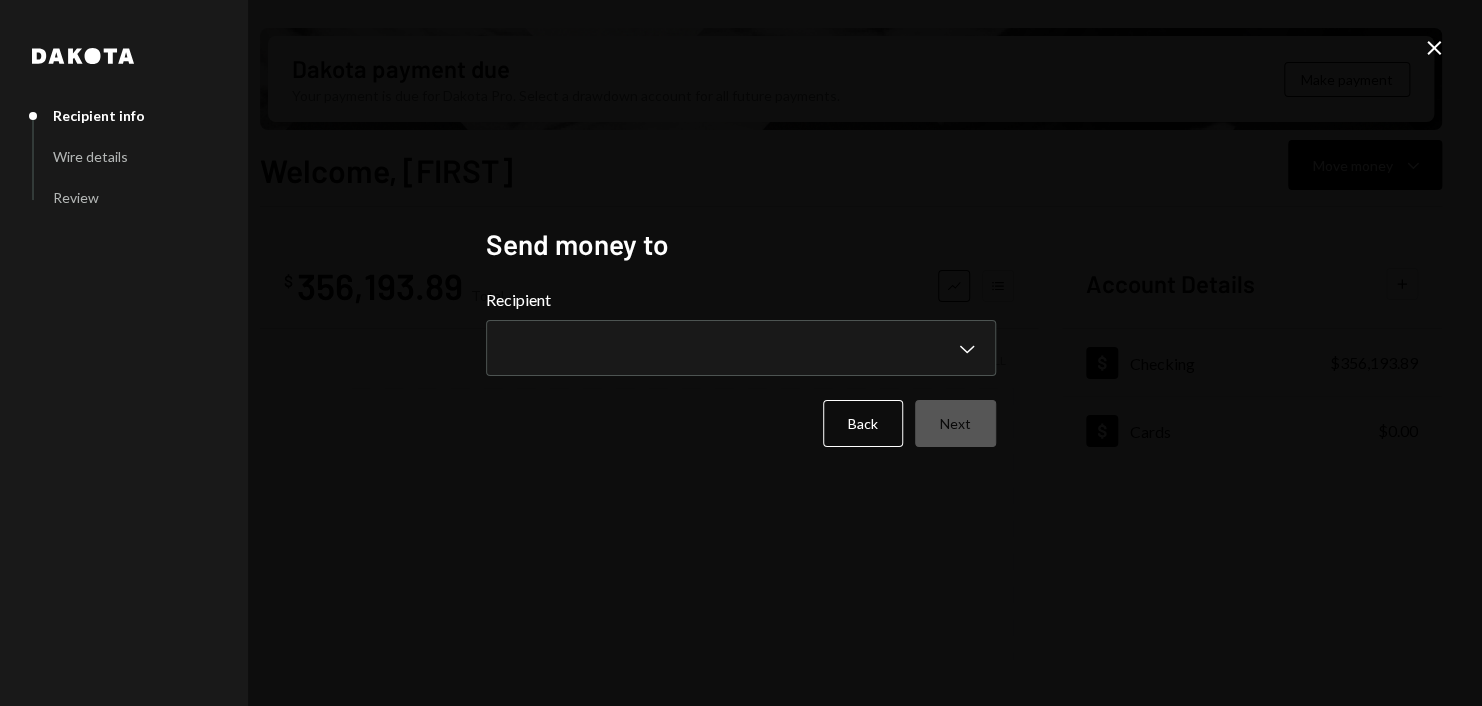 click 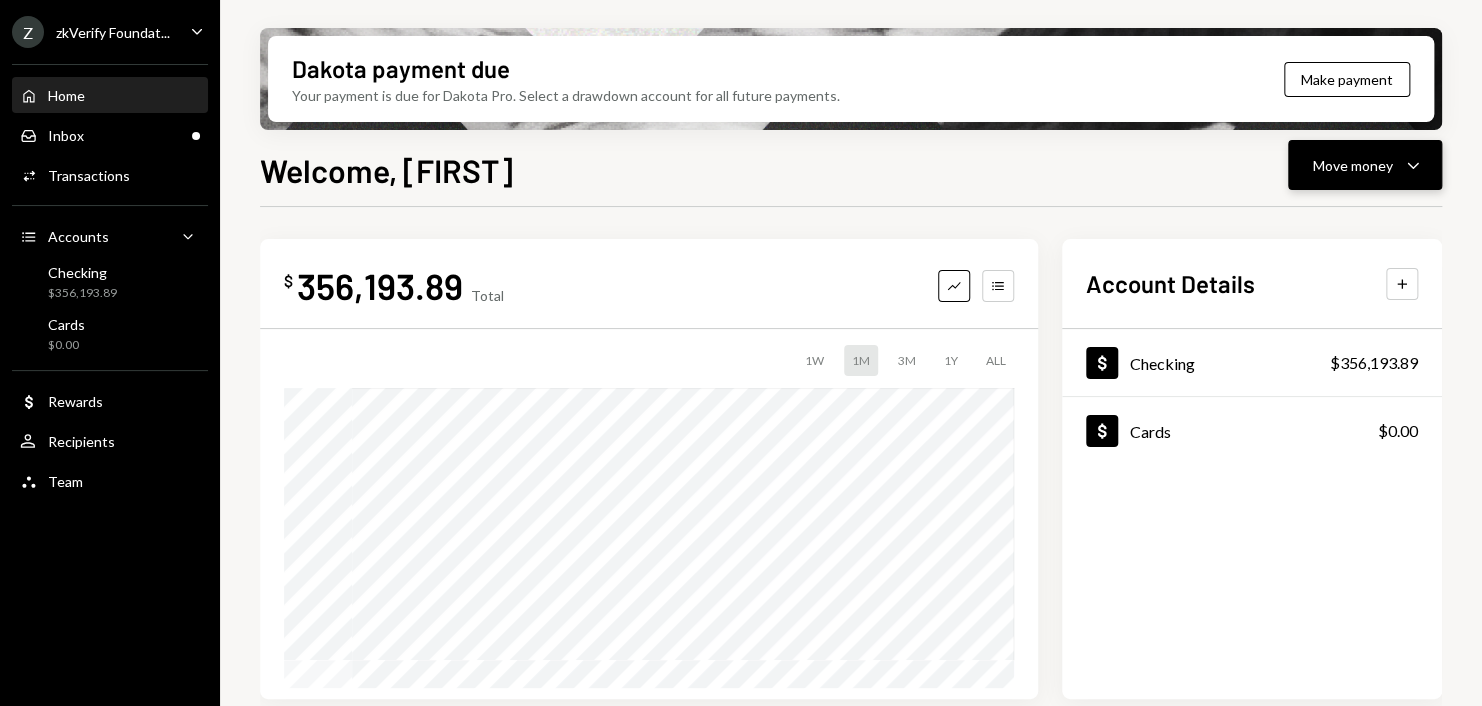 click on "Move money Caret Down" at bounding box center (1365, 165) 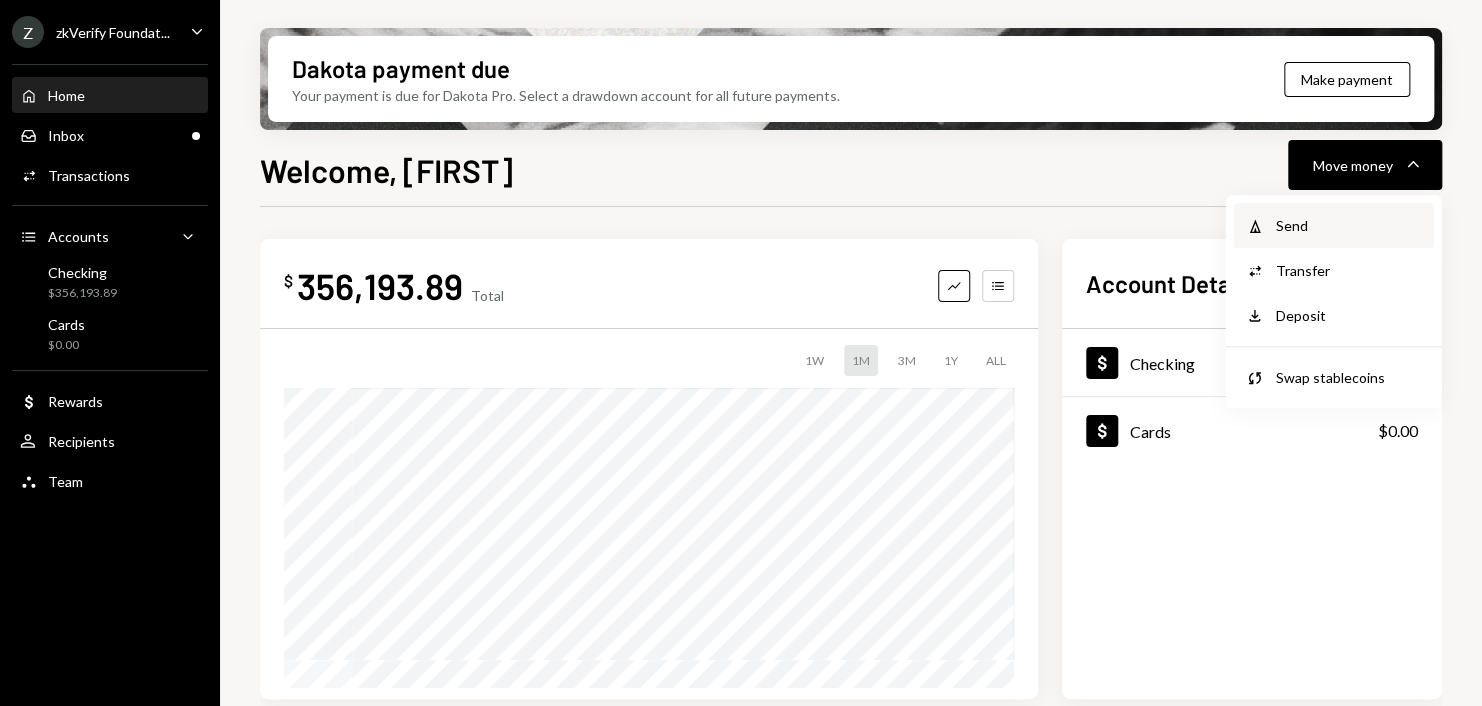 click on "Send" at bounding box center (1349, 225) 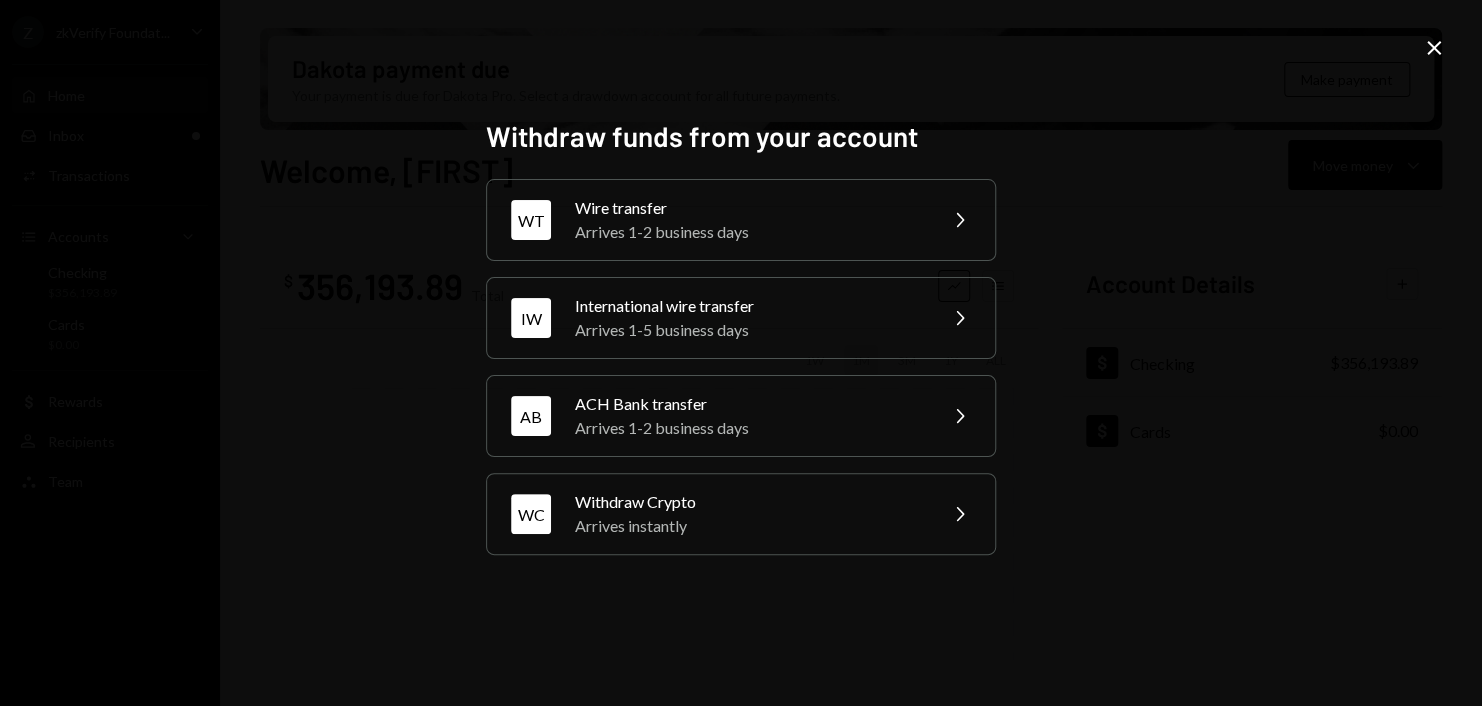 click on "Withdraw funds from your account WT Wire transfer Arrives 1-2 business days Chevron Right IW International wire transfer Arrives 1-5 business days Chevron Right AB ACH Bank transfer Arrives 1-2 business days Chevron Right WC Withdraw Crypto Arrives instantly Chevron Right" at bounding box center (741, 353) 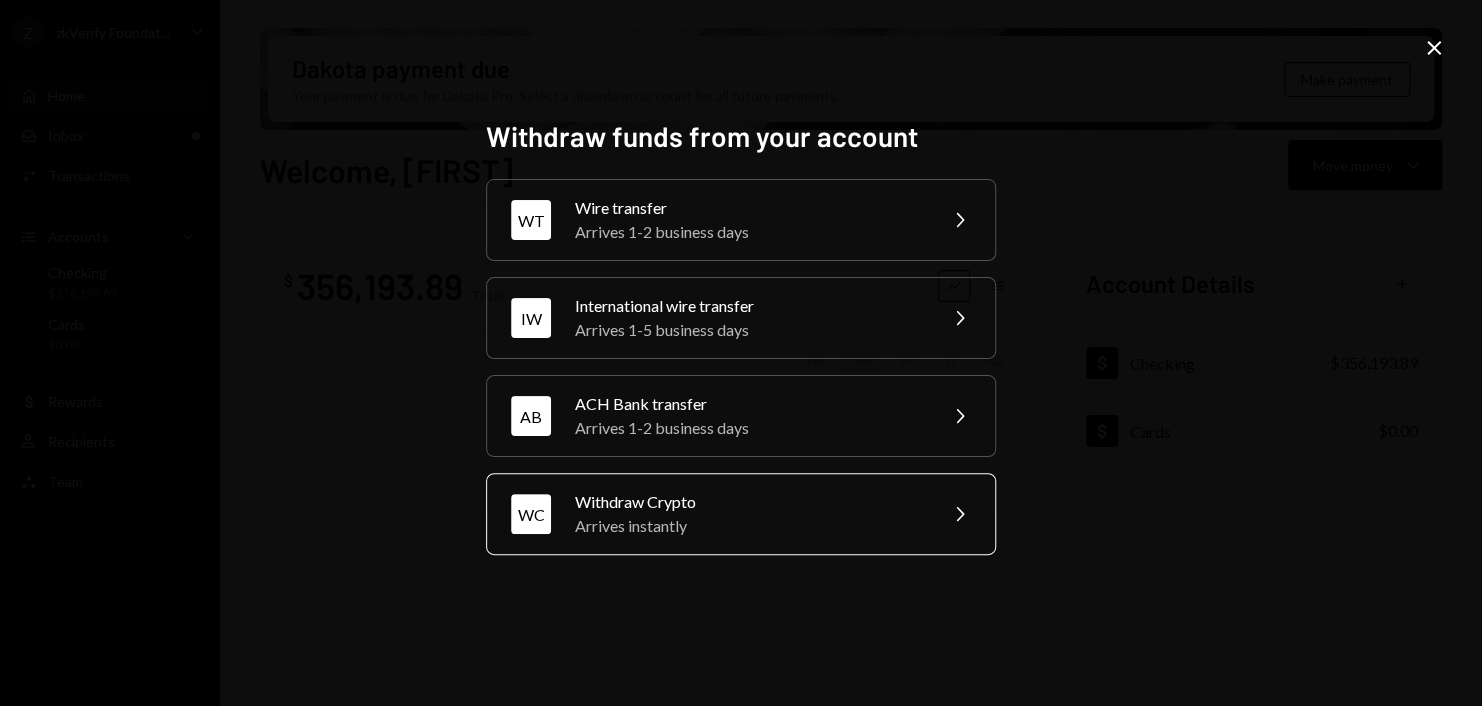 click on "WC Withdraw Crypto Arrives instantly Chevron Right" at bounding box center [741, 514] 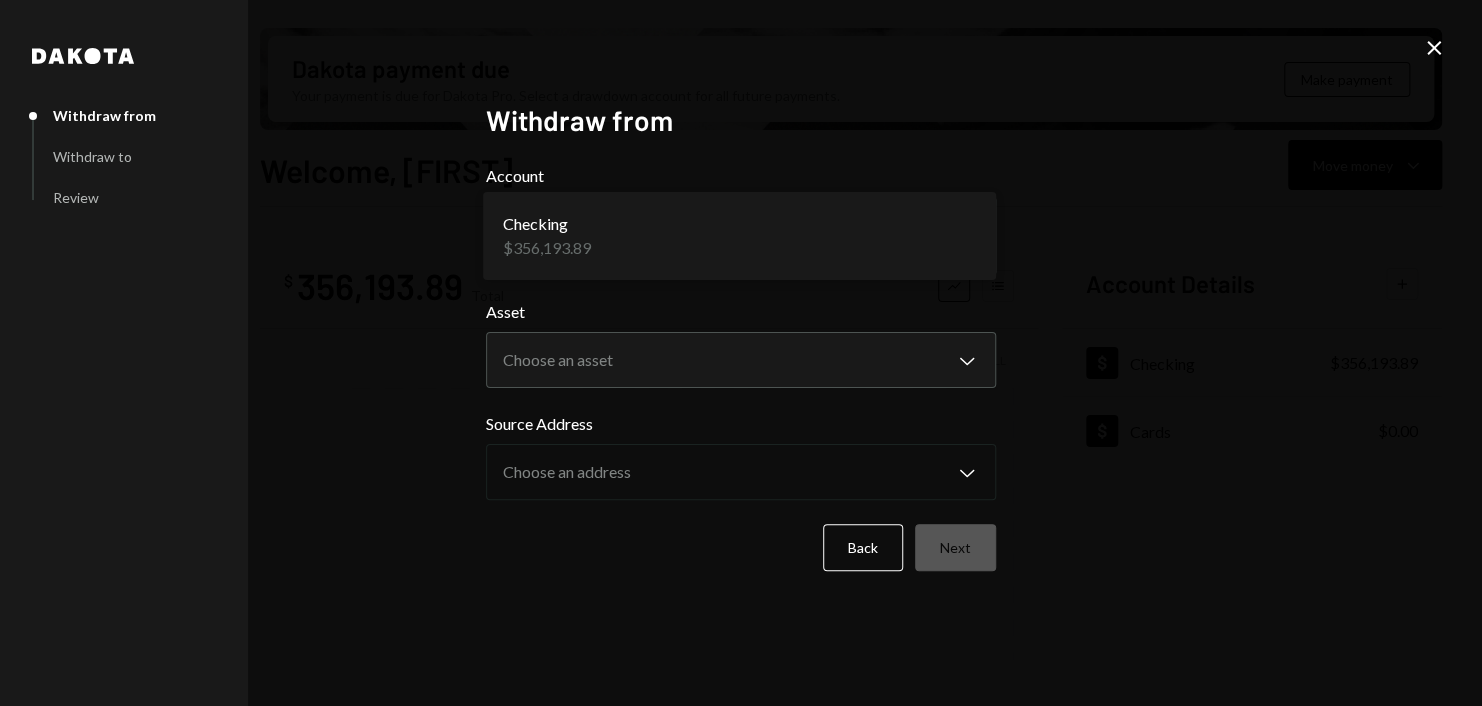 click on "Caret Down Home Home Inbox Inbox Activities Transactions Accounts Accounts Caret Down Checking $356,193.89 Cards $0.00 Dollar Rewards User Recipients Team Team Dakota payment due Your payment is due for Dakota Pro. Select a drawdown account for all future payments. Make payment Welcome, Harrison Move money Caret Down $ 356,193.89 Total Graph Accounts 1W 1M 3M 1Y ALL Account Details Plus Dollar Checking $356,193.89 Dollar Cards $0.00 Recent Transactions View all Type Initiated By Initiated At Account Status Withdrawal 10  USDC Harrison Lac 07/11/25 10:53 AM Checking Review Right Arrow Withdrawal 7,500  USDC Harrison Lac 07/11/25 10:48 AM Checking Review Right Arrow Withdrawal 10  USDC Harrison Lac 07/11/25 10:42 AM Checking Review Right Arrow Withdrawal 7,000  USDC Harrison Lac 07/11/25 10:35 AM Checking Review Right Arrow Deposit 350,000  USDC 0xCD53...31Ca7b Copy 07/10/25 10:25 PM Checking Completed /dashboard Dakota Withdraw from Withdraw to Review Withdraw from Account Checking Asset" at bounding box center (741, 353) 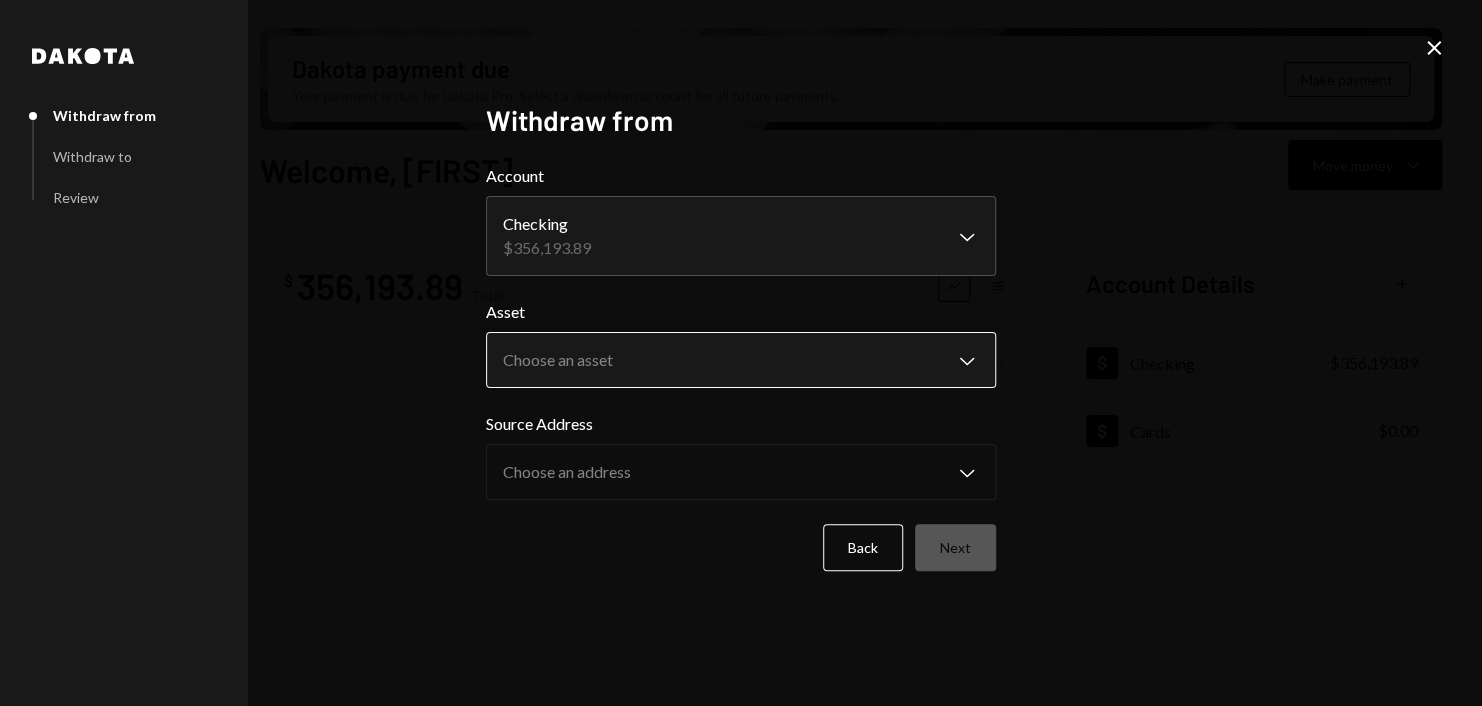 click on "Caret Down Home Home Inbox Inbox Activities Transactions Accounts Accounts Caret Down Checking $356,193.89 Cards $0.00 Dollar Rewards User Recipients Team Team Dakota payment due Your payment is due for Dakota Pro. Select a drawdown account for all future payments. Make payment Welcome, Harrison Move money Caret Down $ 356,193.89 Total Graph Accounts 1W 1M 3M 1Y ALL Account Details Plus Dollar Checking $356,193.89 Dollar Cards $0.00 Recent Transactions View all Type Initiated By Initiated At Account Status Withdrawal 10  USDC Harrison Lac 07/11/25 10:53 AM Checking Review Right Arrow Withdrawal 7,500  USDC Harrison Lac 07/11/25 10:48 AM Checking Review Right Arrow Withdrawal 10  USDC Harrison Lac 07/11/25 10:42 AM Checking Review Right Arrow Withdrawal 7,000  USDC Harrison Lac 07/11/25 10:35 AM Checking Review Right Arrow Deposit 350,000  USDC 0xCD53...31Ca7b Copy 07/10/25 10:25 PM Checking Completed /dashboard Dakota Withdraw from Withdraw to Review Withdraw from Account Checking Asset" at bounding box center (741, 353) 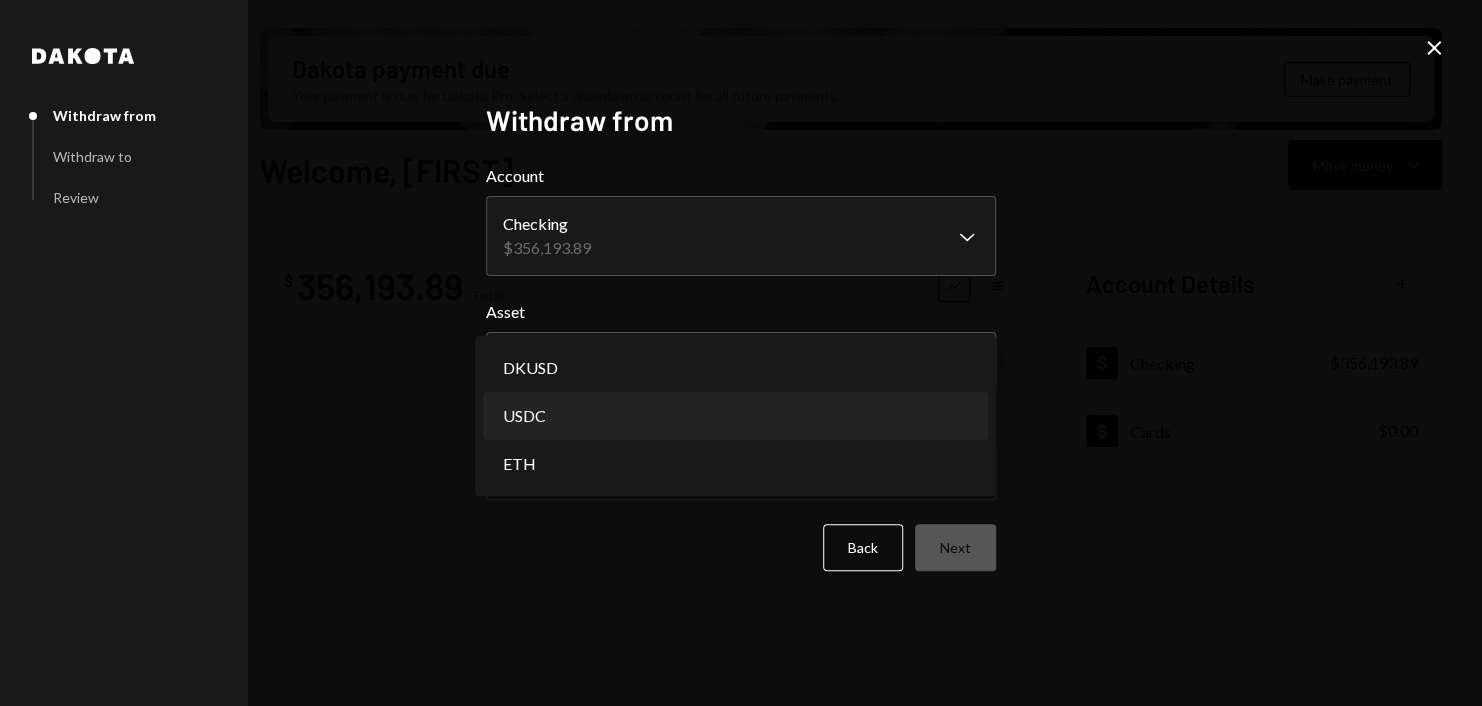 select on "****" 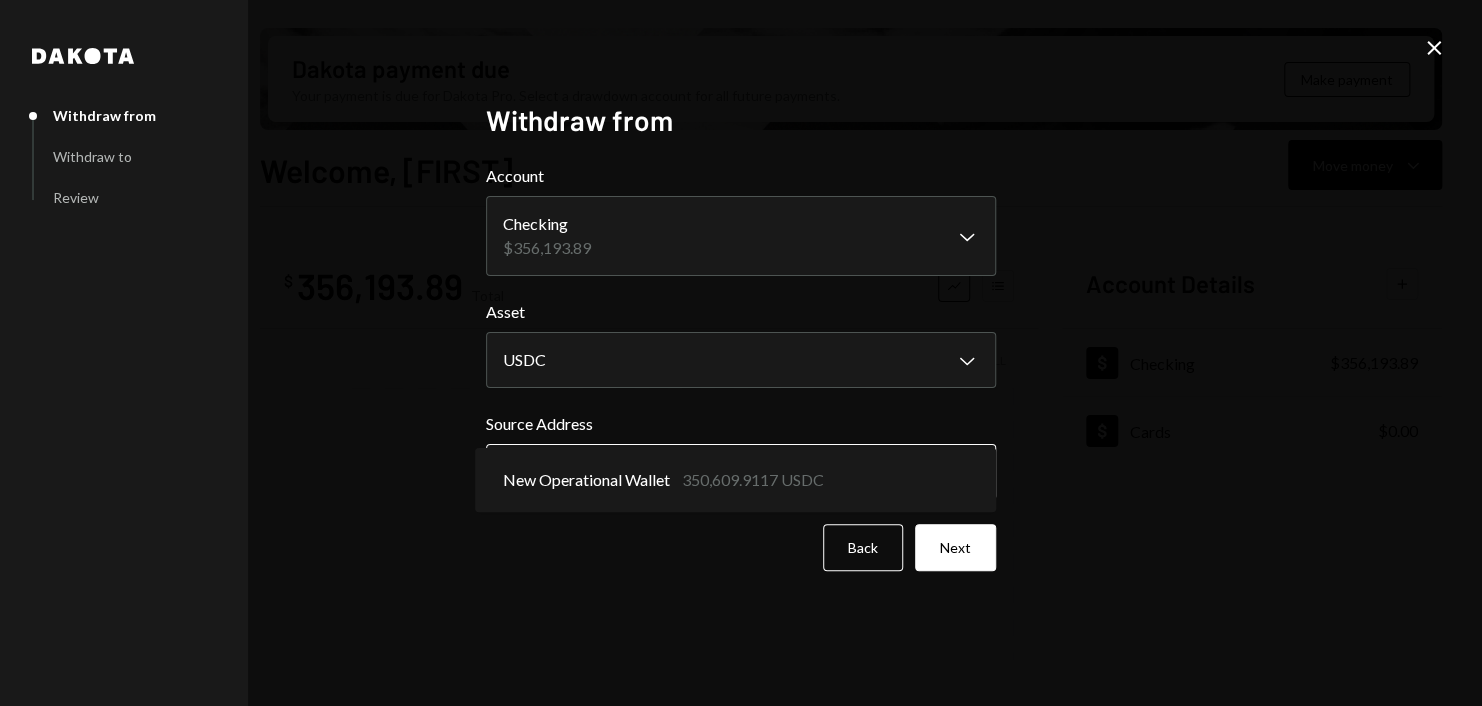 click on "Caret Down Home Home Inbox Inbox Activities Transactions Accounts Accounts Caret Down Checking $356,193.89 Cards $0.00 Dollar Rewards User Recipients Team Team Dakota payment due Your payment is due for Dakota Pro. Select a drawdown account for all future payments. Make payment Welcome, Harrison Move money Caret Down $ 356,193.89 Total Graph Accounts 1W 1M 3M 1Y ALL Account Details Plus Dollar Checking $356,193.89 Dollar Cards $0.00 Recent Transactions View all Type Initiated By Initiated At Account Status Withdrawal 10  USDC Harrison Lac 07/11/25 10:53 AM Checking Review Right Arrow Withdrawal 7,500  USDC Harrison Lac 07/11/25 10:48 AM Checking Review Right Arrow Withdrawal 10  USDC Harrison Lac 07/11/25 10:42 AM Checking Review Right Arrow Withdrawal 7,000  USDC Harrison Lac 07/11/25 10:35 AM Checking Review Right Arrow Deposit 350,000  USDC 0xCD53...31Ca7b Copy 07/10/25 10:25 PM Checking Completed /dashboard Dakota Withdraw from Withdraw to Review Withdraw from Account Checking Asset" at bounding box center (741, 353) 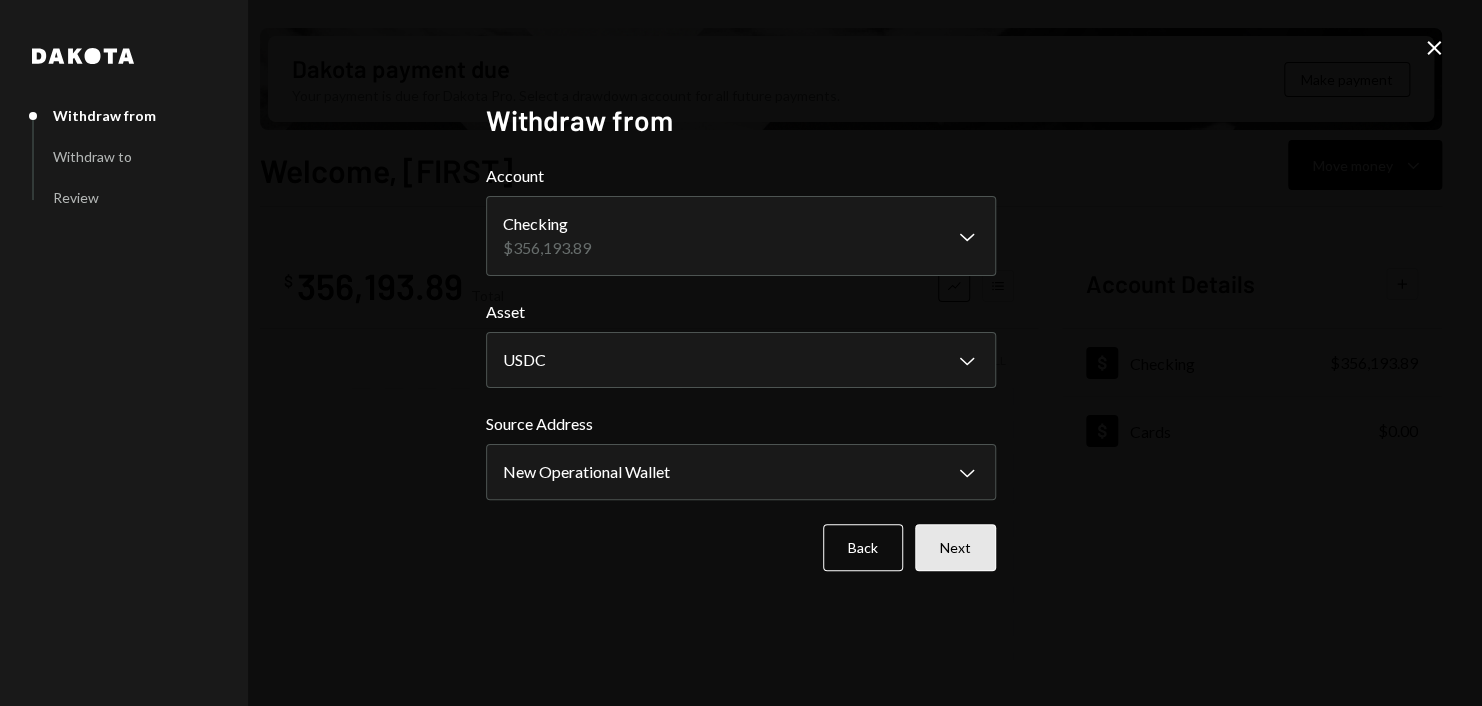 click on "Next" at bounding box center (955, 547) 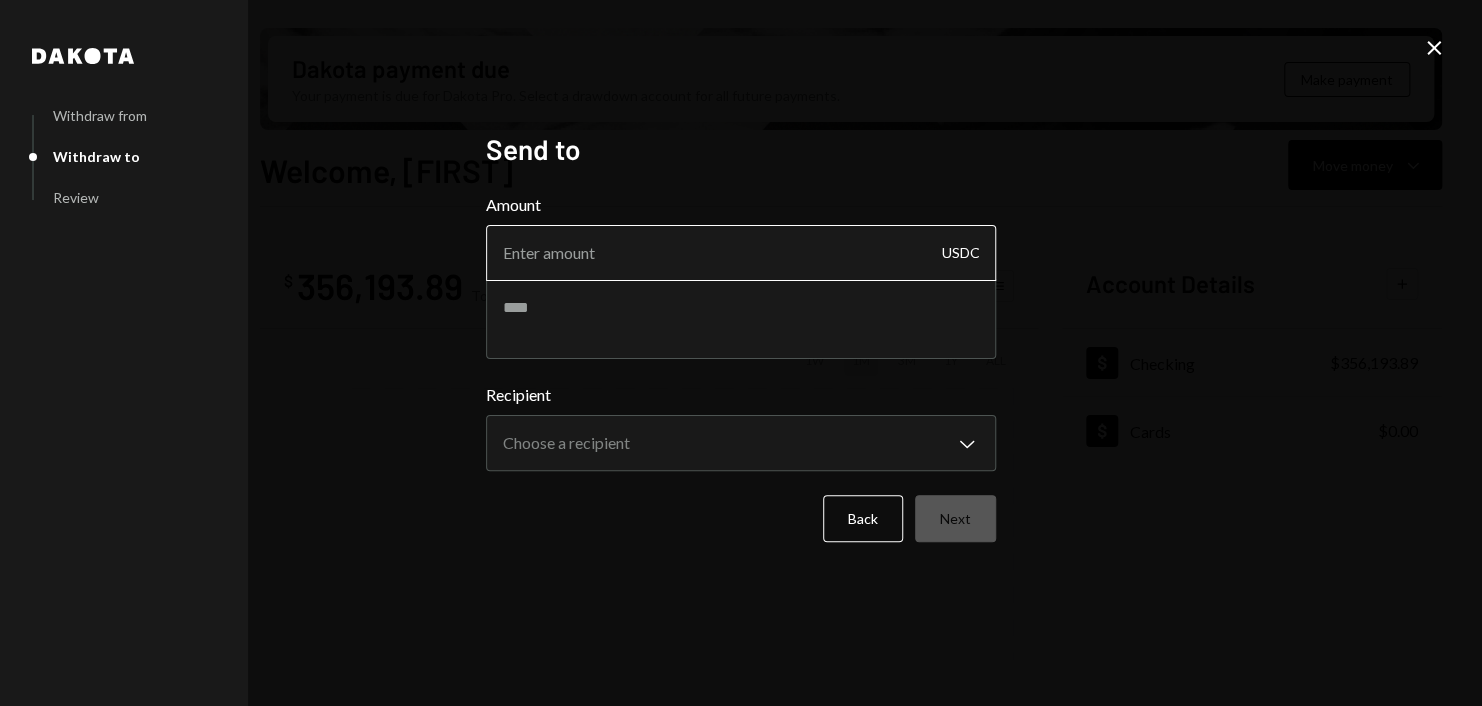 click on "Amount" at bounding box center [741, 253] 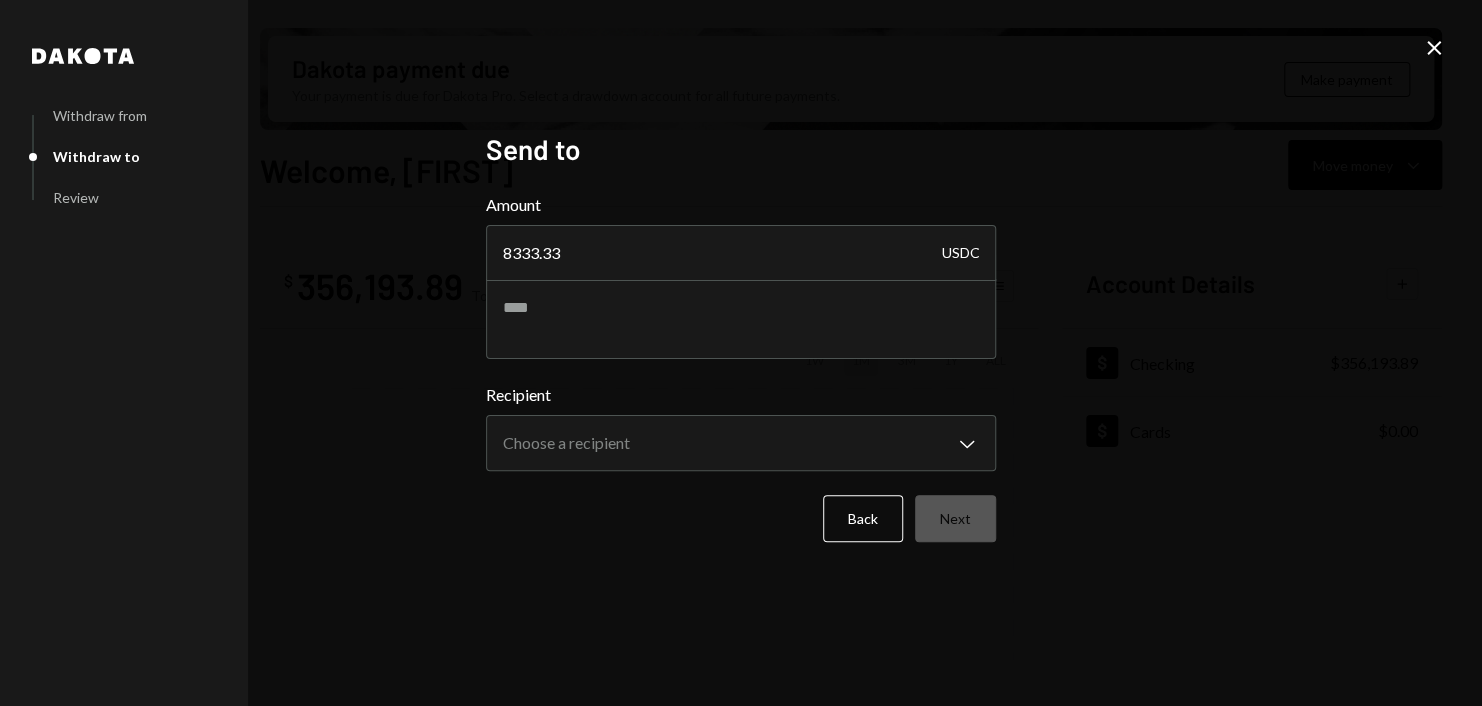 type on "8333.33" 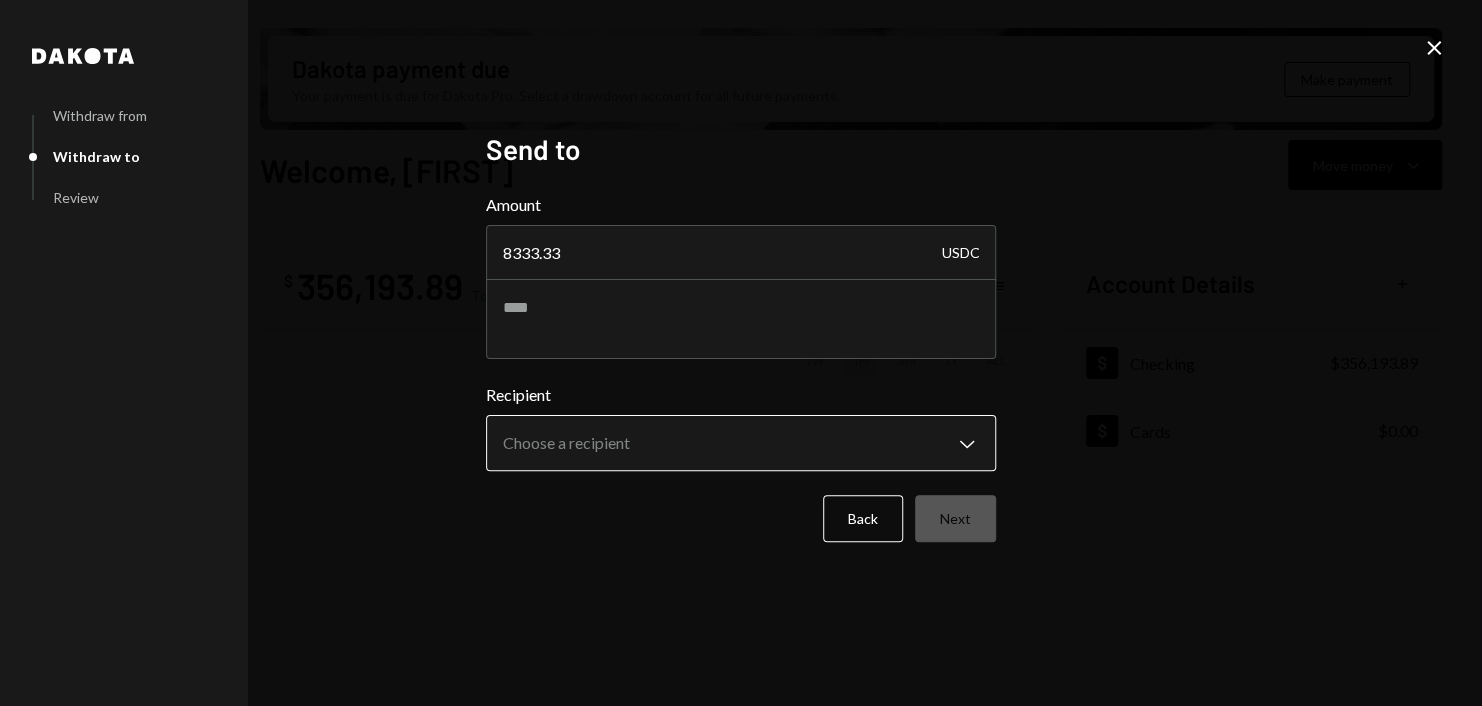 click on "Welcome, [FIRST]" at bounding box center [741, 353] 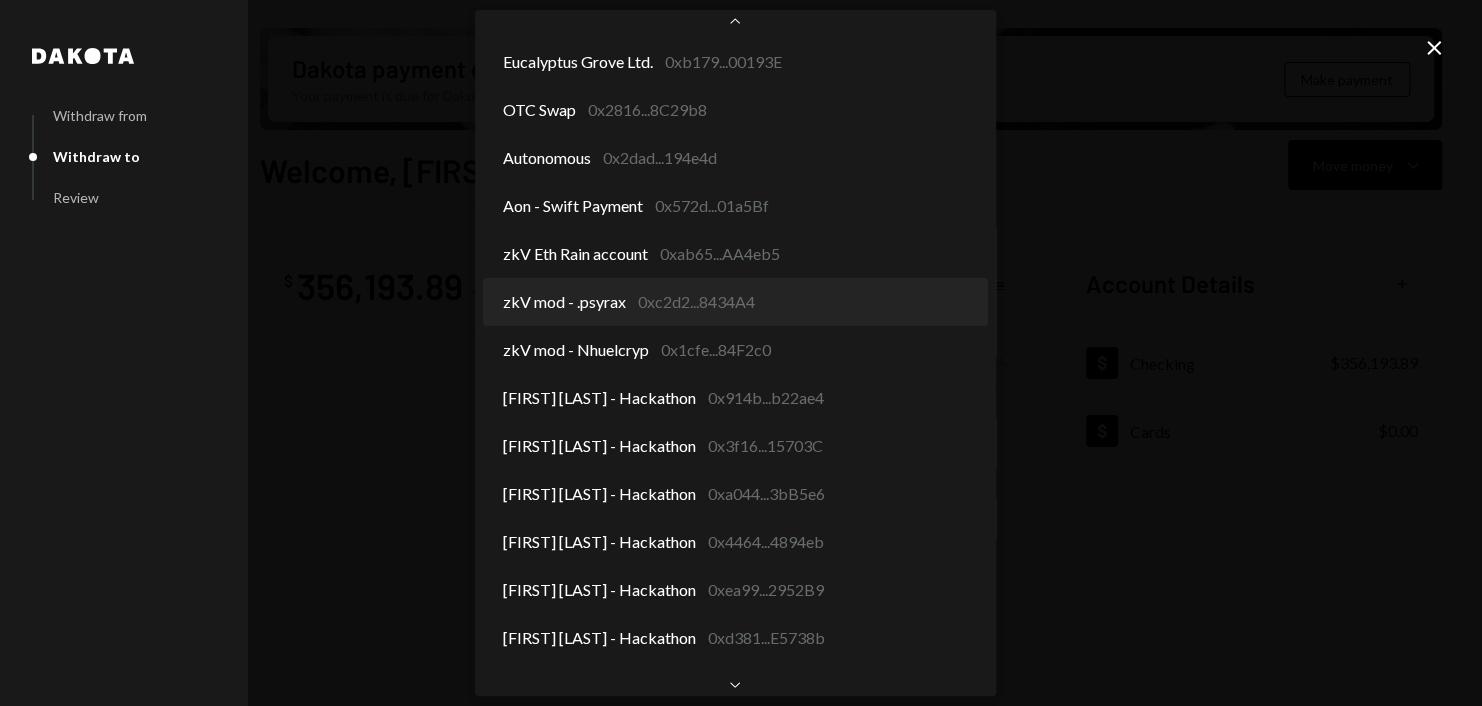 scroll, scrollTop: 0, scrollLeft: 0, axis: both 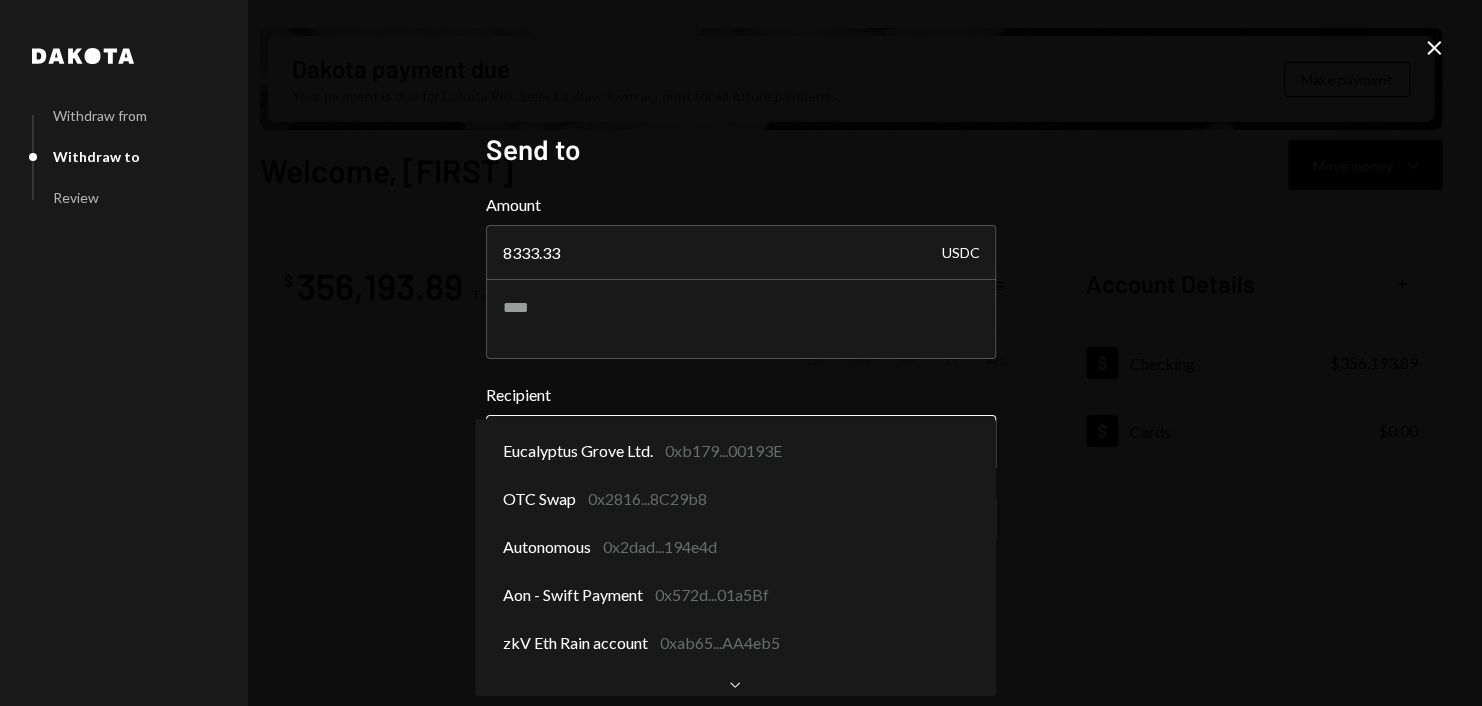 click on "Welcome, [FIRST]" at bounding box center [741, 353] 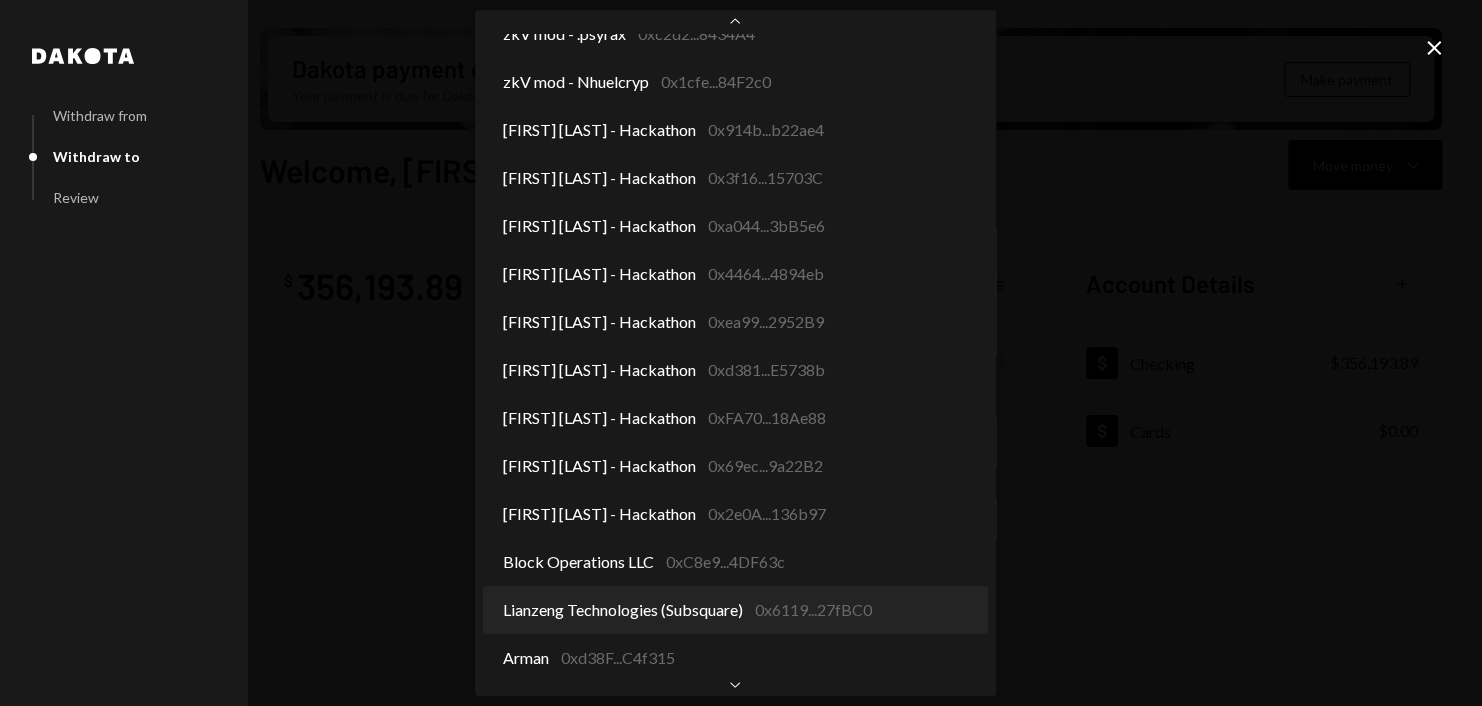 scroll, scrollTop: 296, scrollLeft: 0, axis: vertical 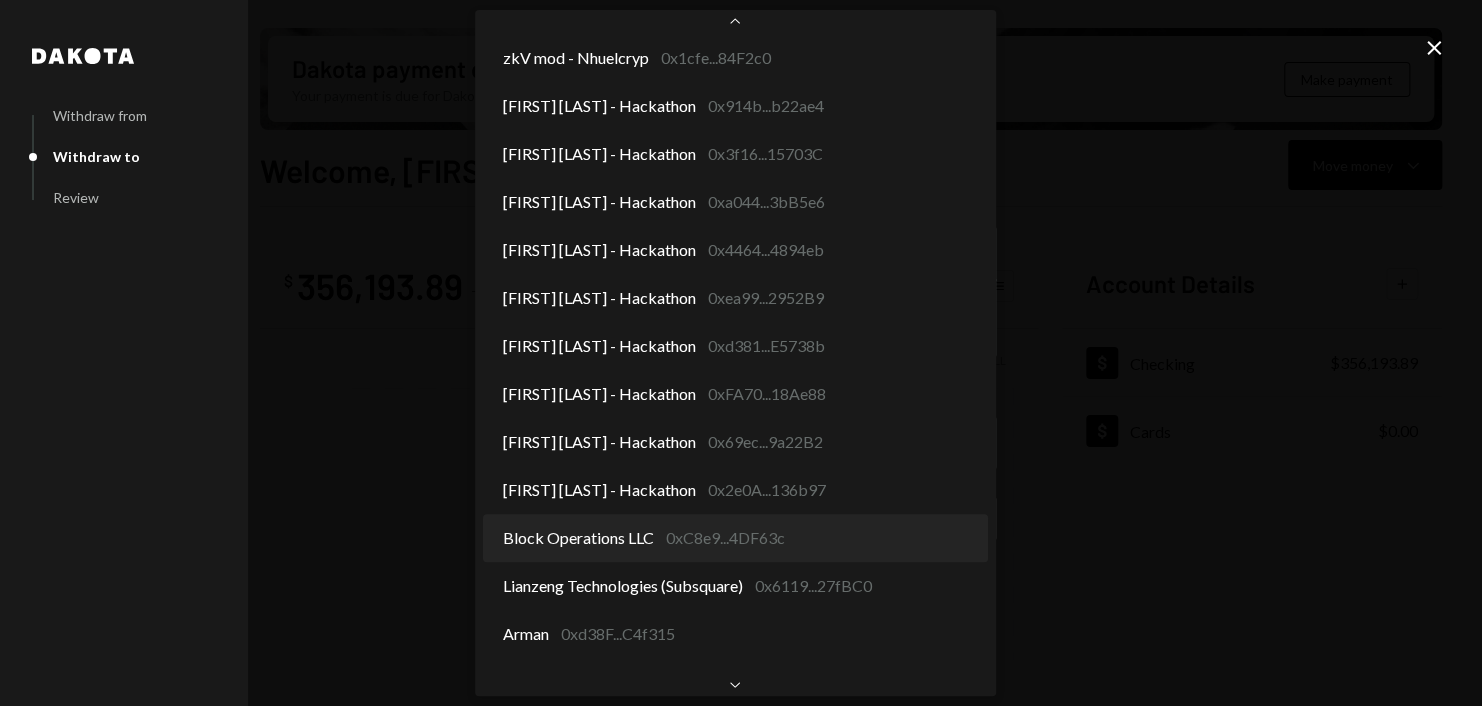 select on "**********" 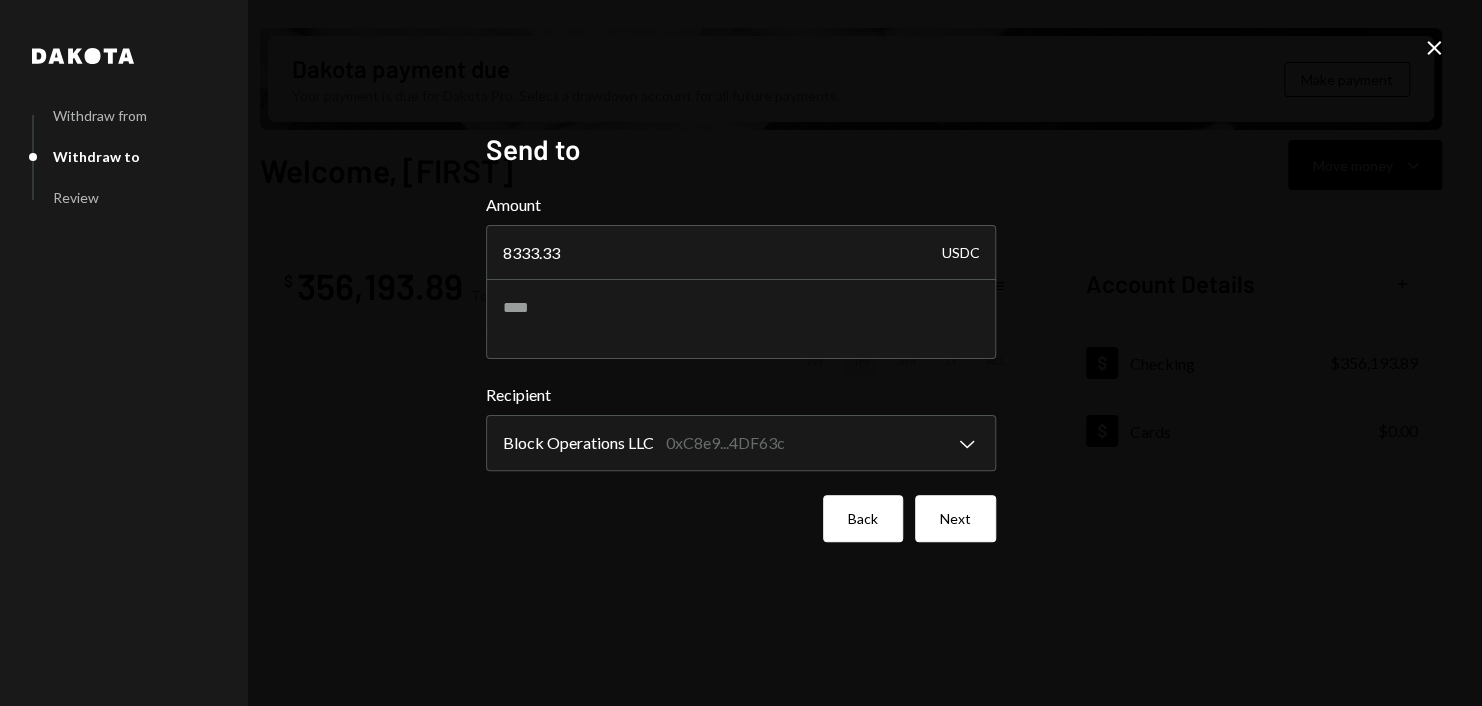 click on "Back" at bounding box center [863, 518] 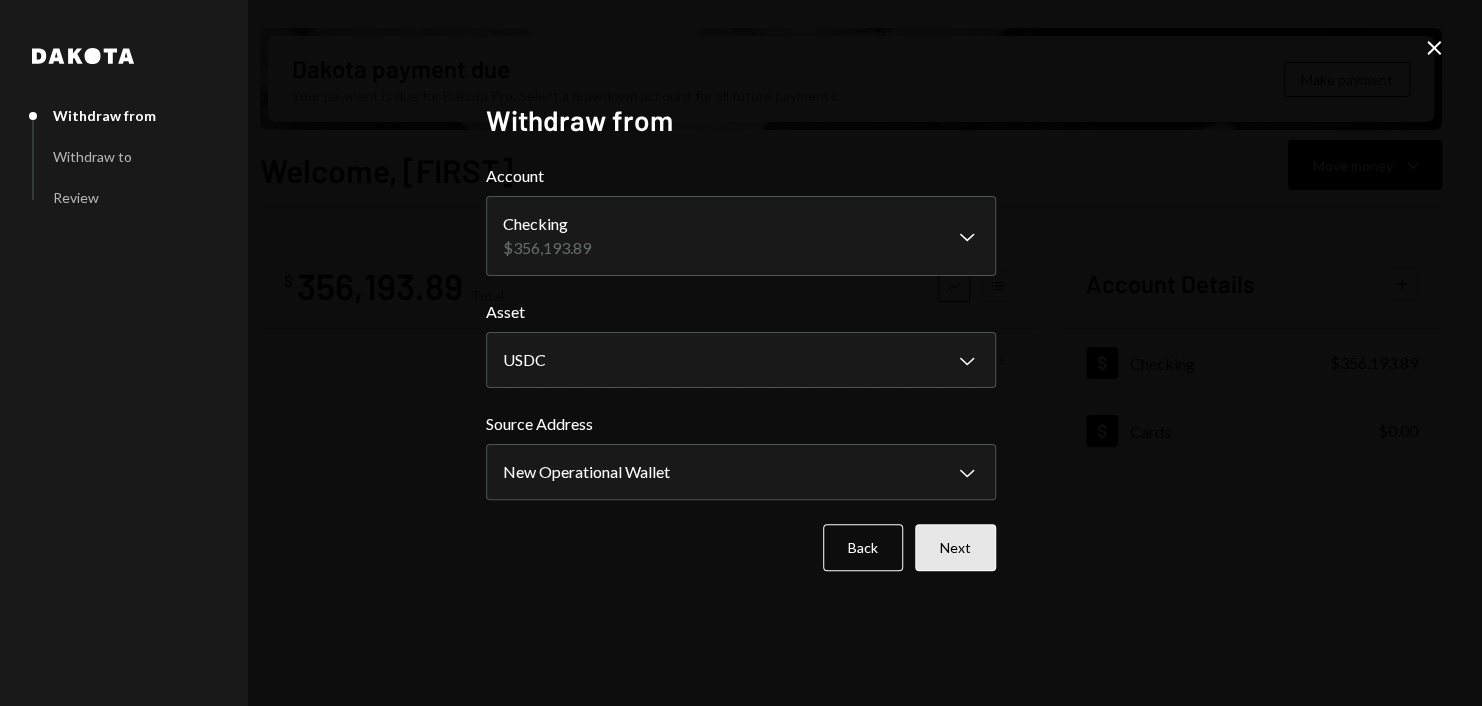 click on "Next" at bounding box center (955, 547) 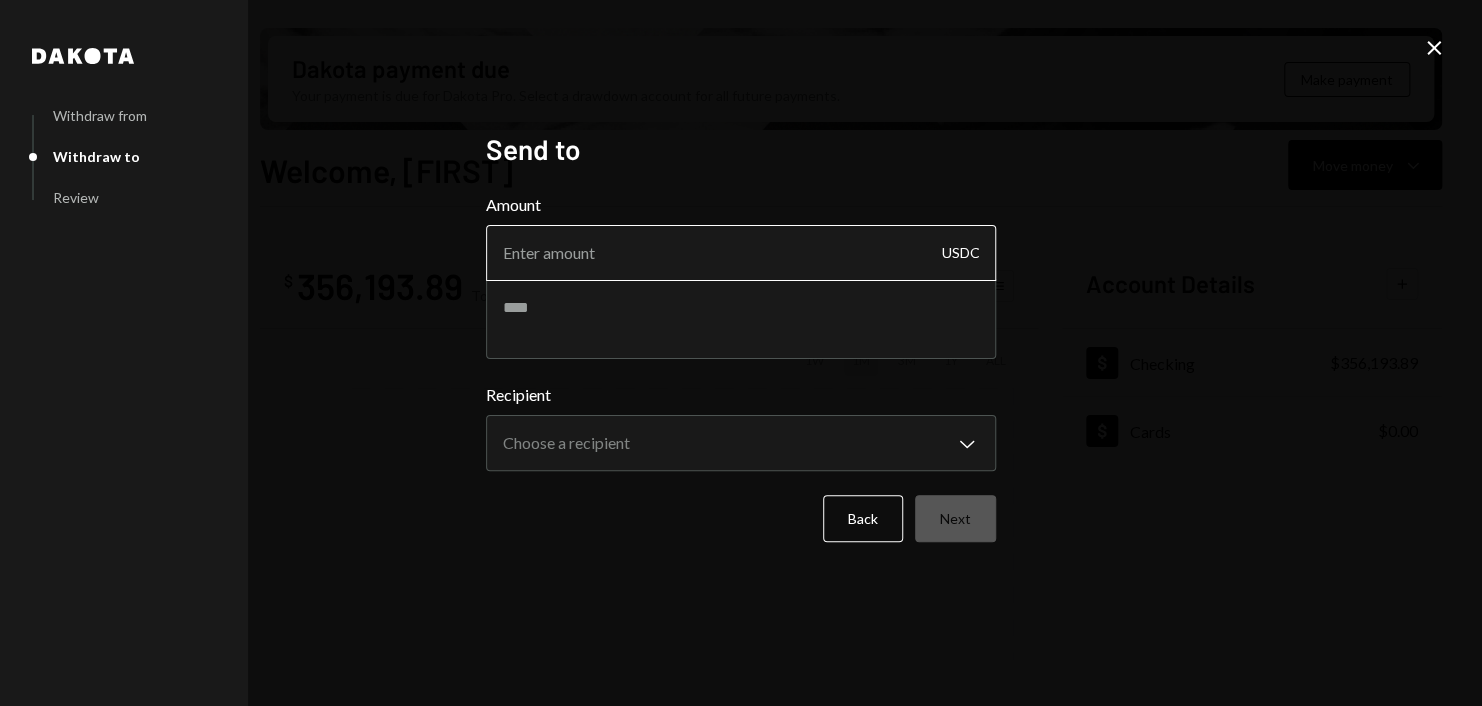 click on "Amount" at bounding box center (741, 253) 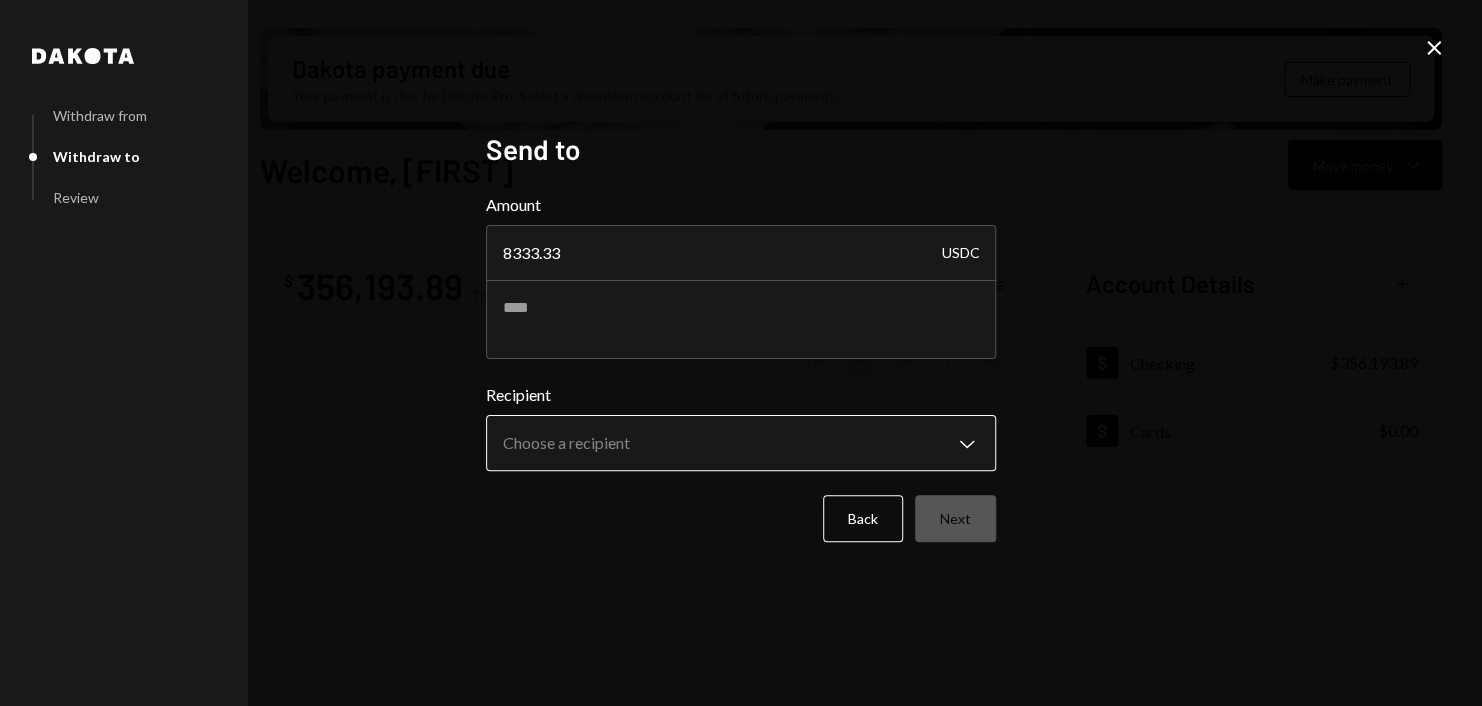 type on "8333.33" 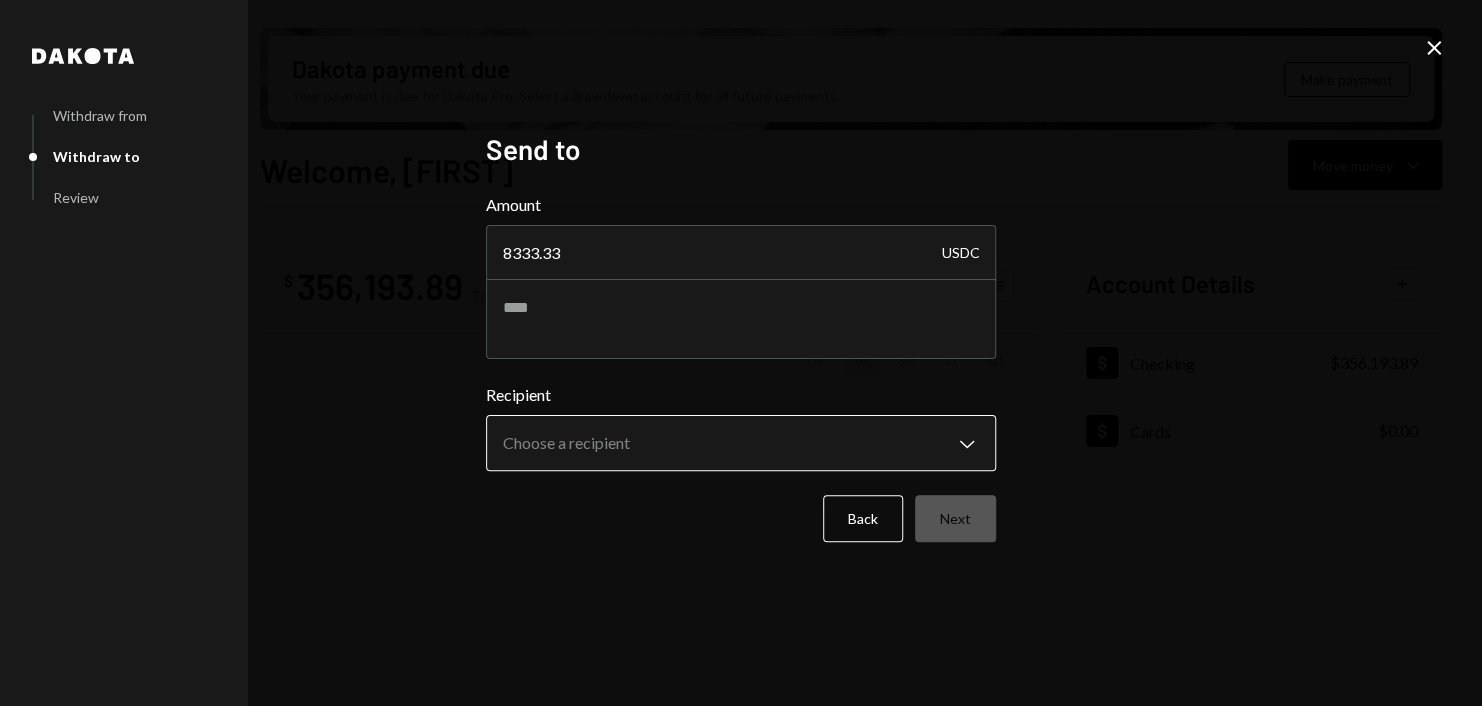 click on "Welcome, [FIRST]" at bounding box center (741, 353) 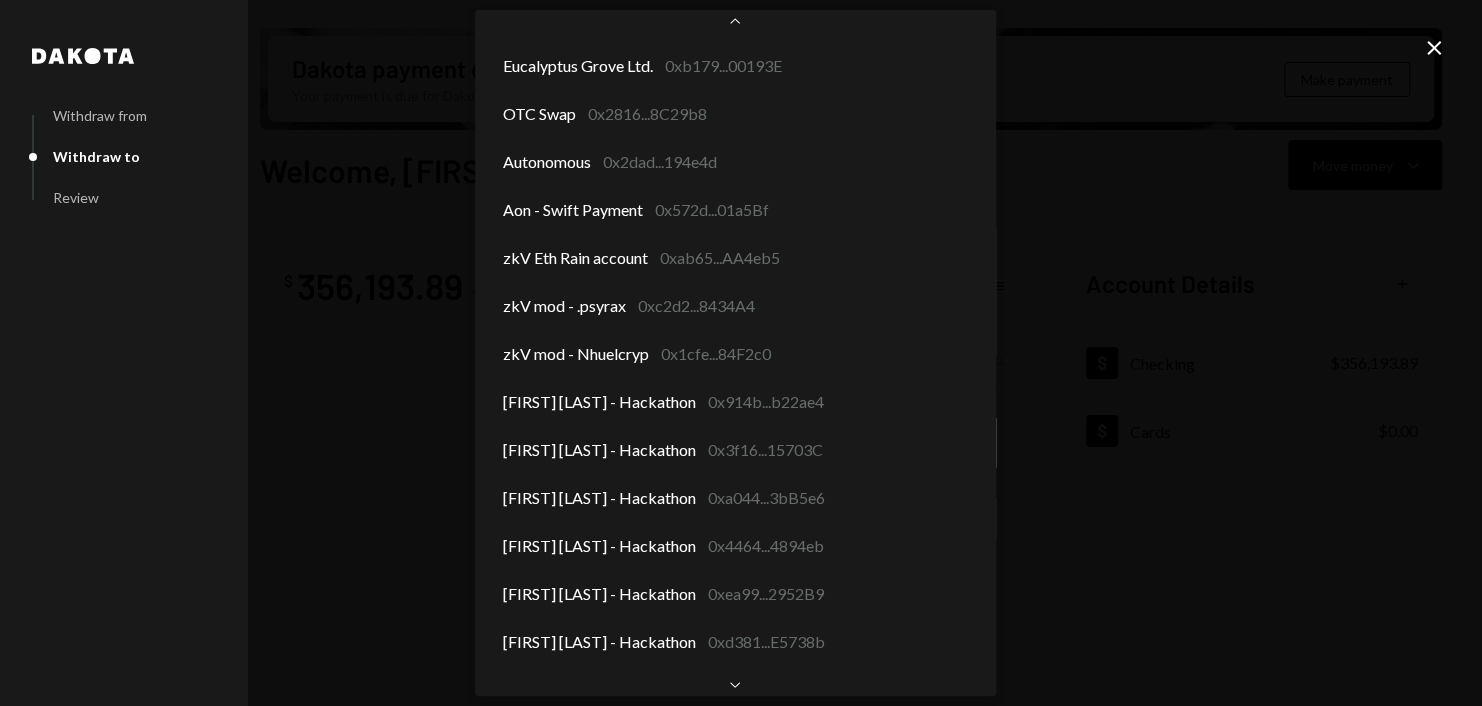 scroll, scrollTop: 264, scrollLeft: 0, axis: vertical 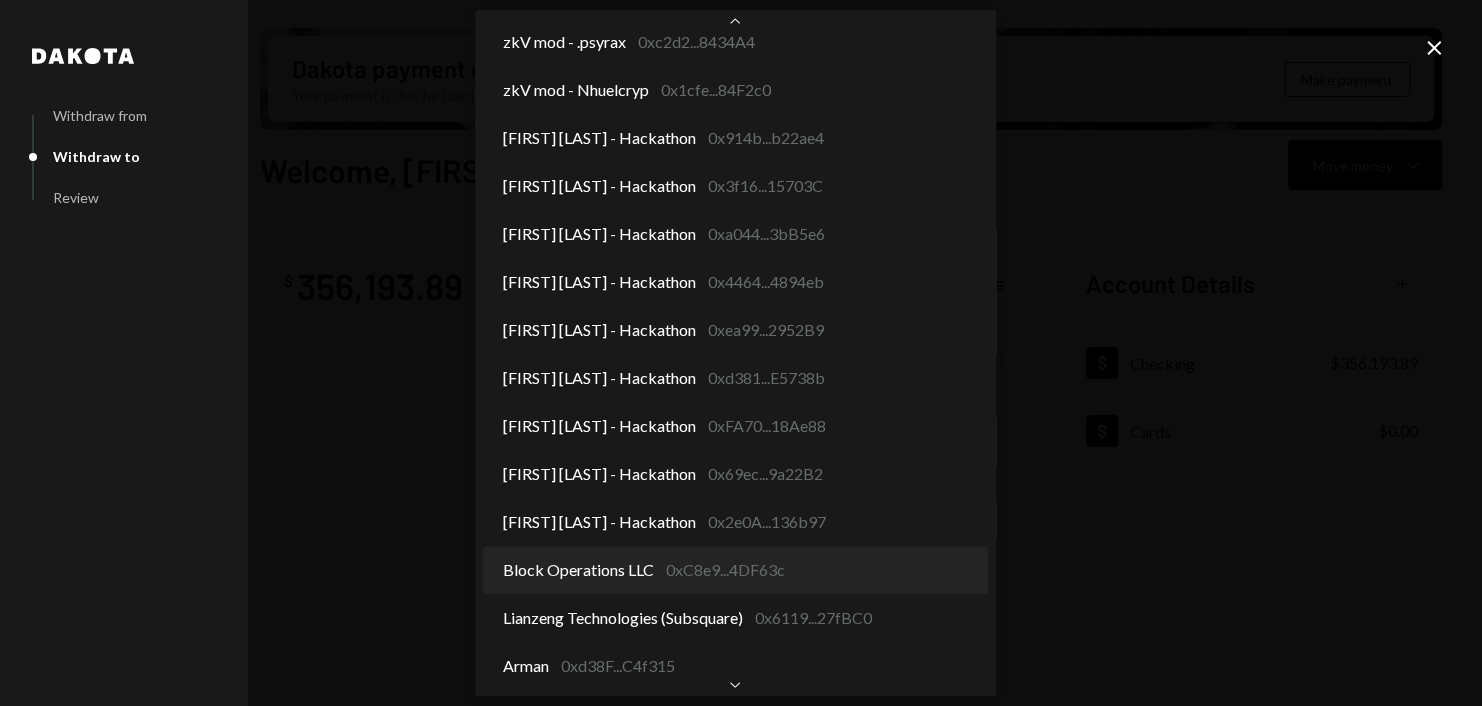 select on "**********" 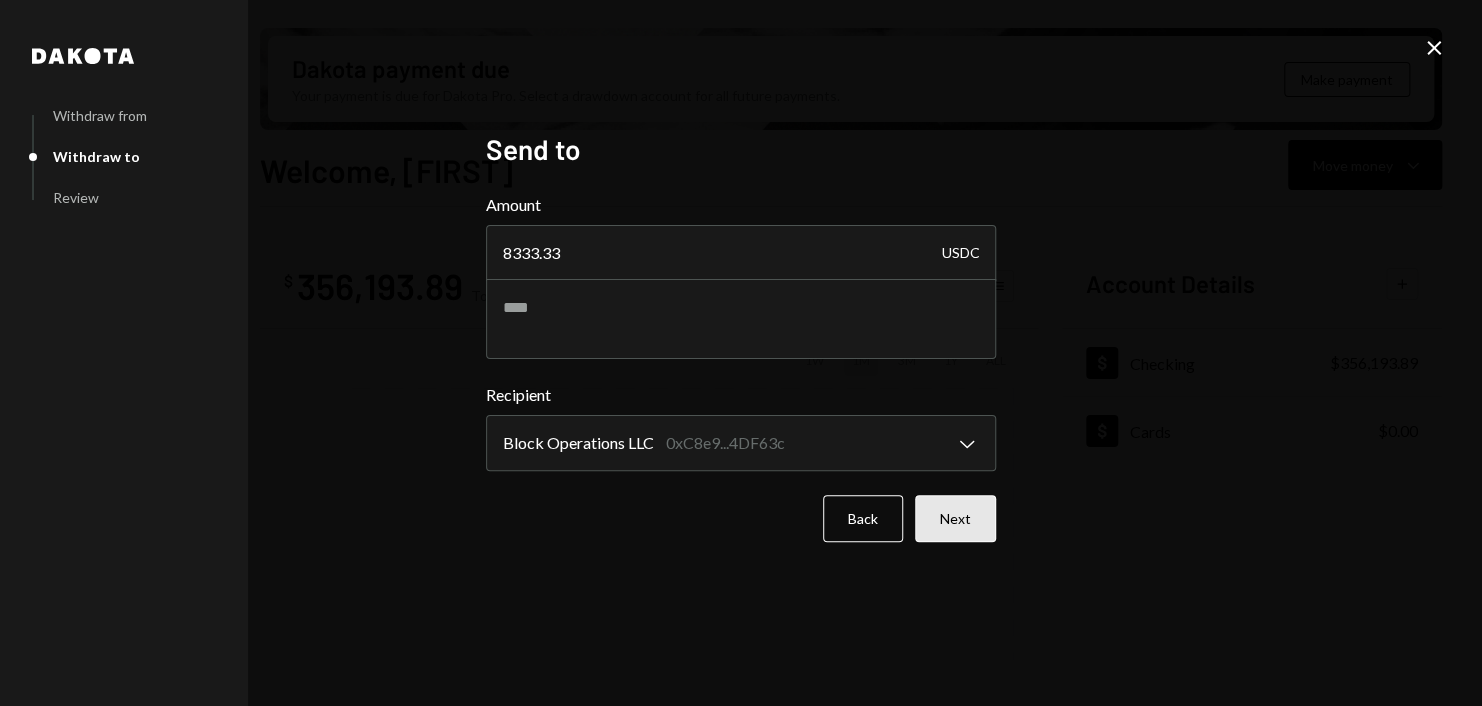 click on "Next" at bounding box center [955, 518] 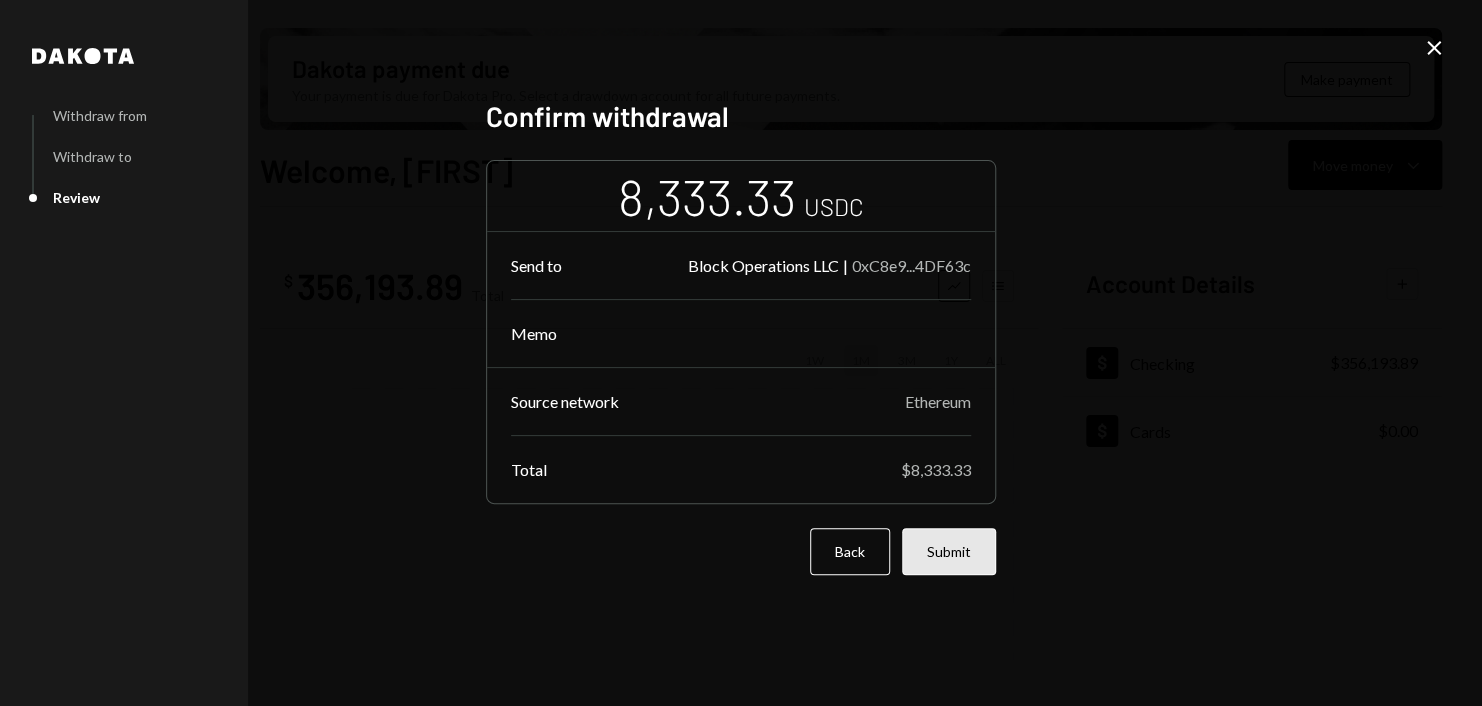 click on "Submit" at bounding box center (949, 551) 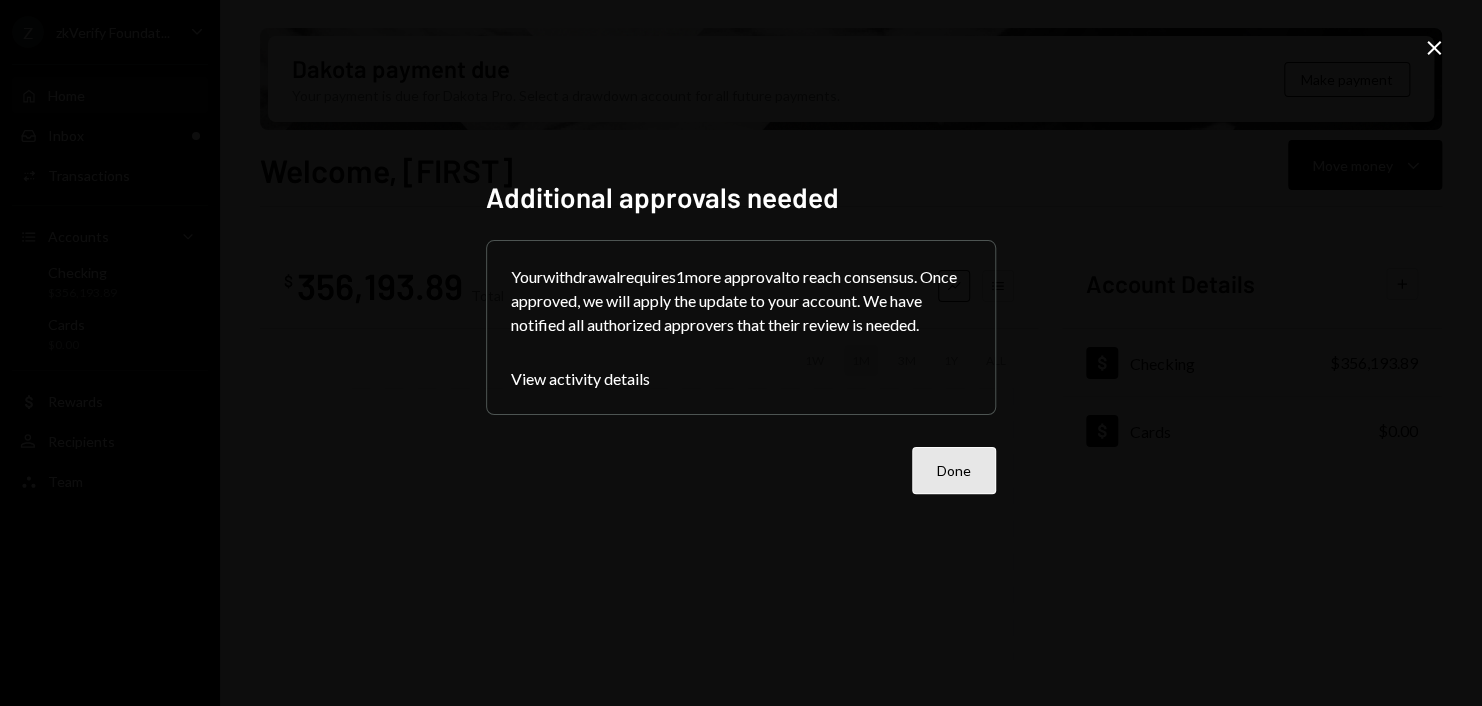 click on "Done" at bounding box center (954, 470) 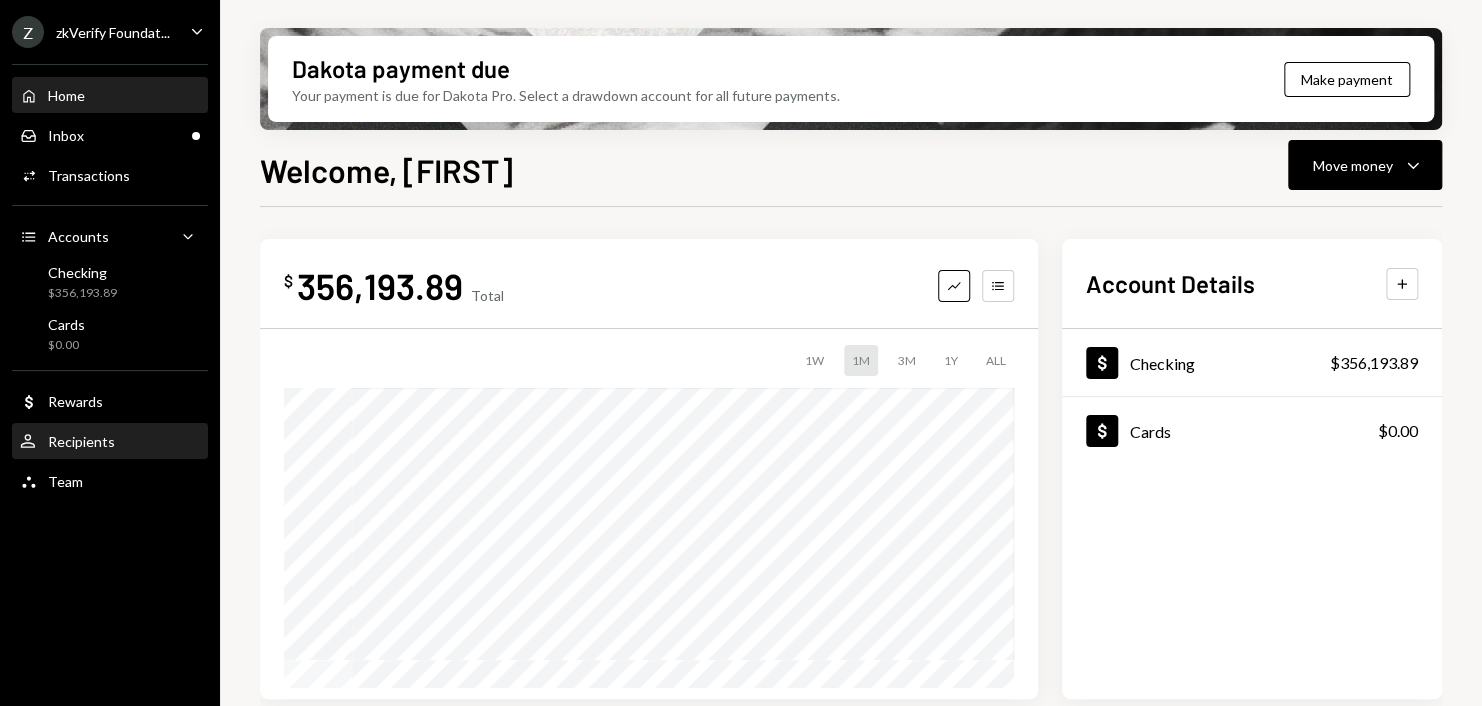 click on "User Recipients" at bounding box center [110, 442] 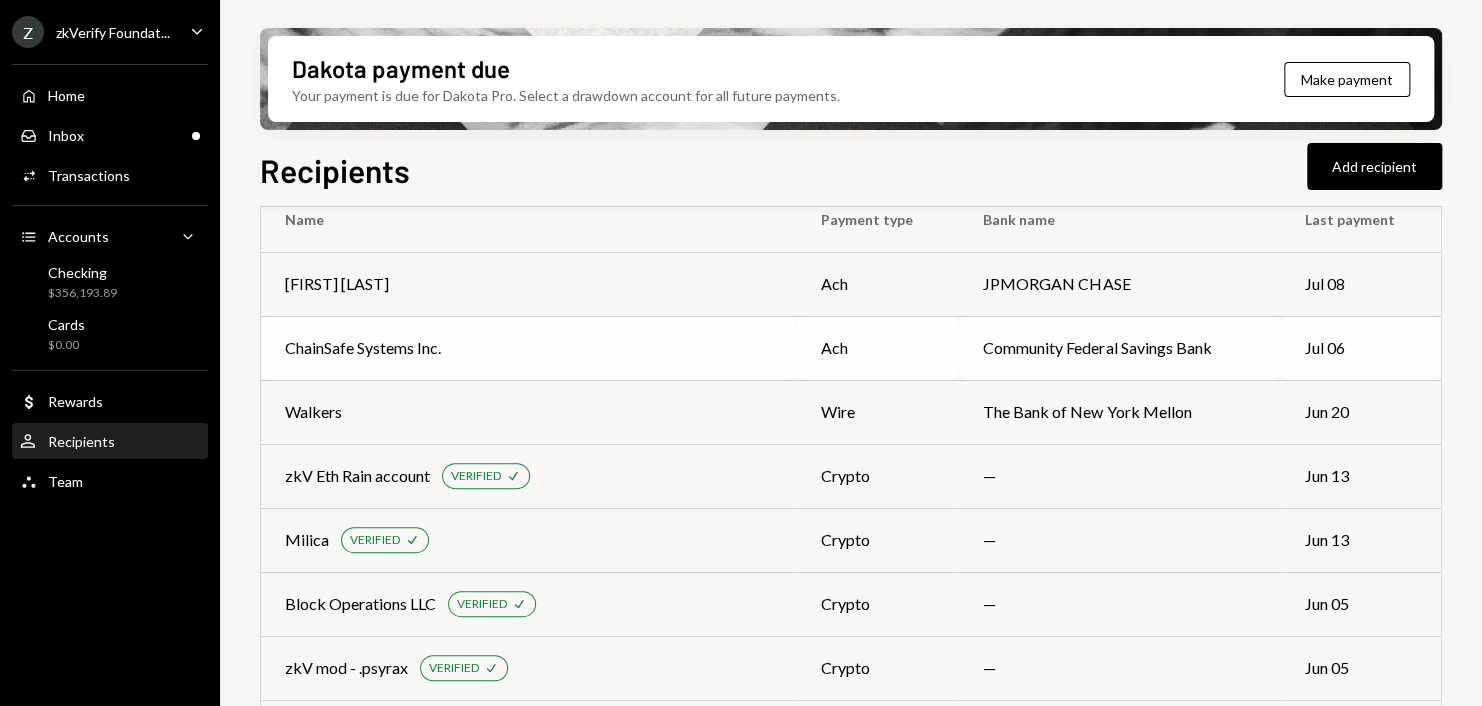 scroll, scrollTop: 100, scrollLeft: 0, axis: vertical 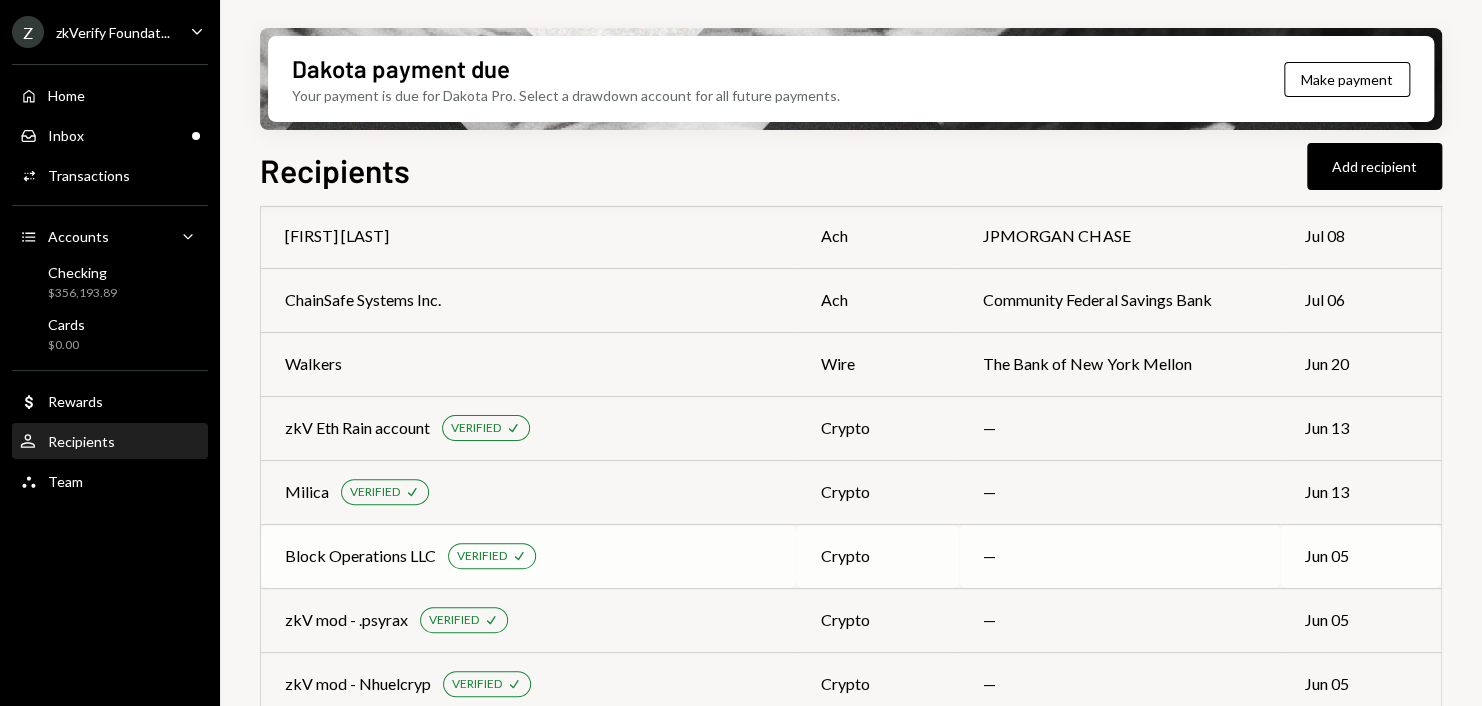 click on "Block Operations LLC VERIFIED Check" at bounding box center (528, 556) 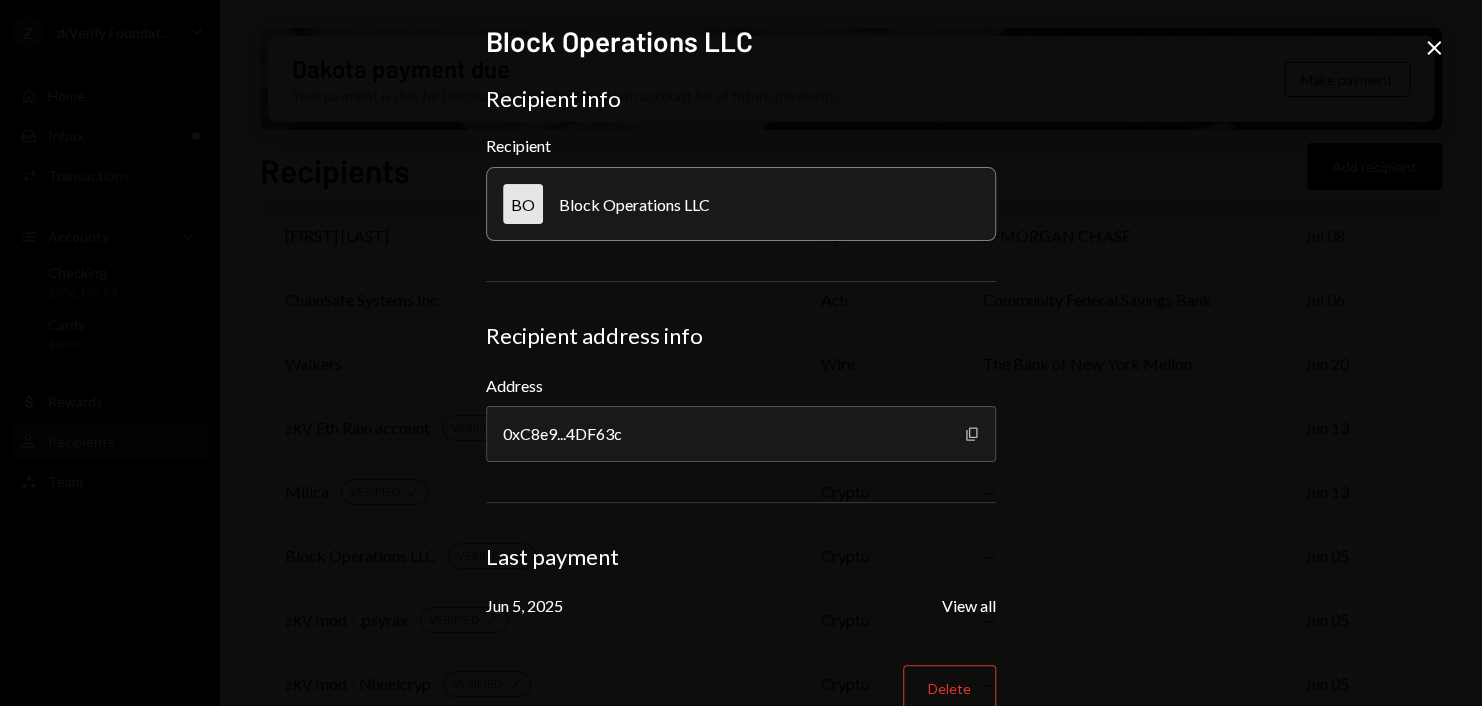 click 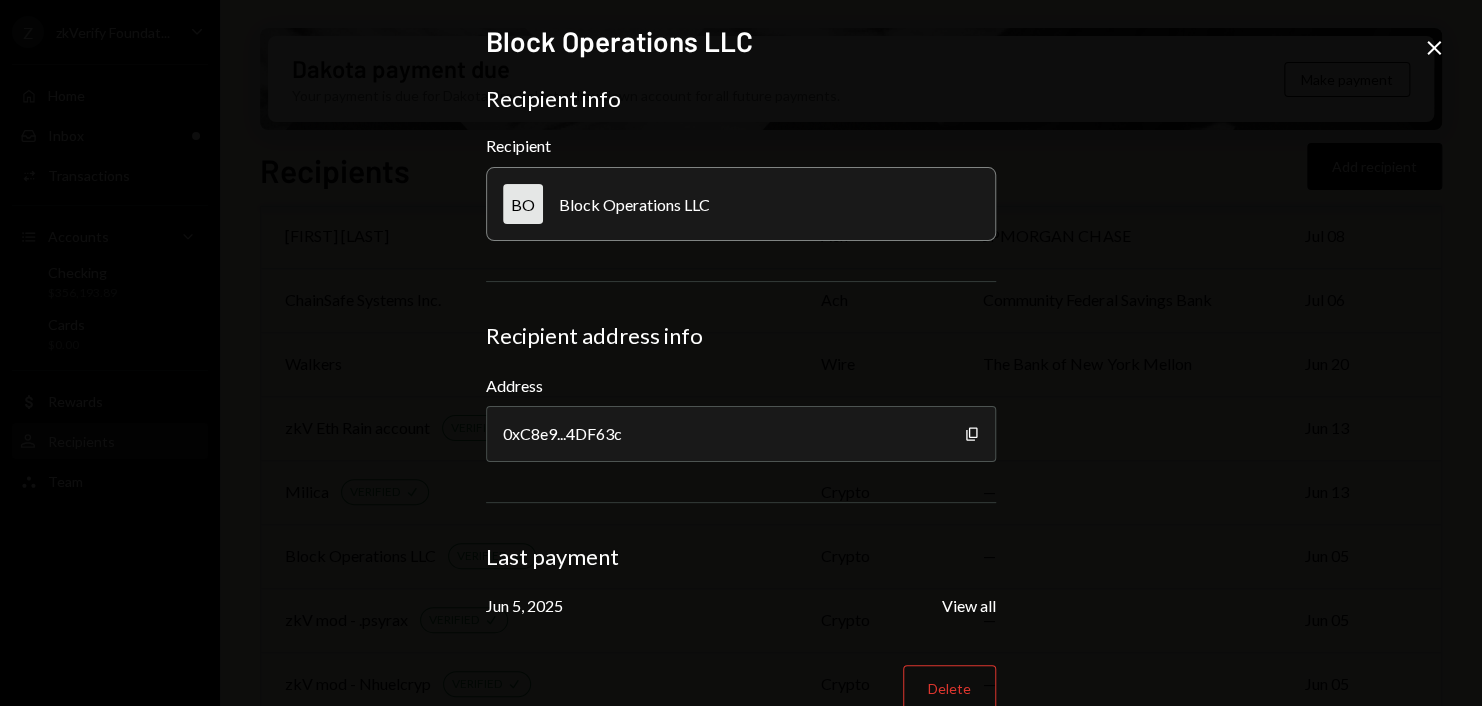 click on "Close" 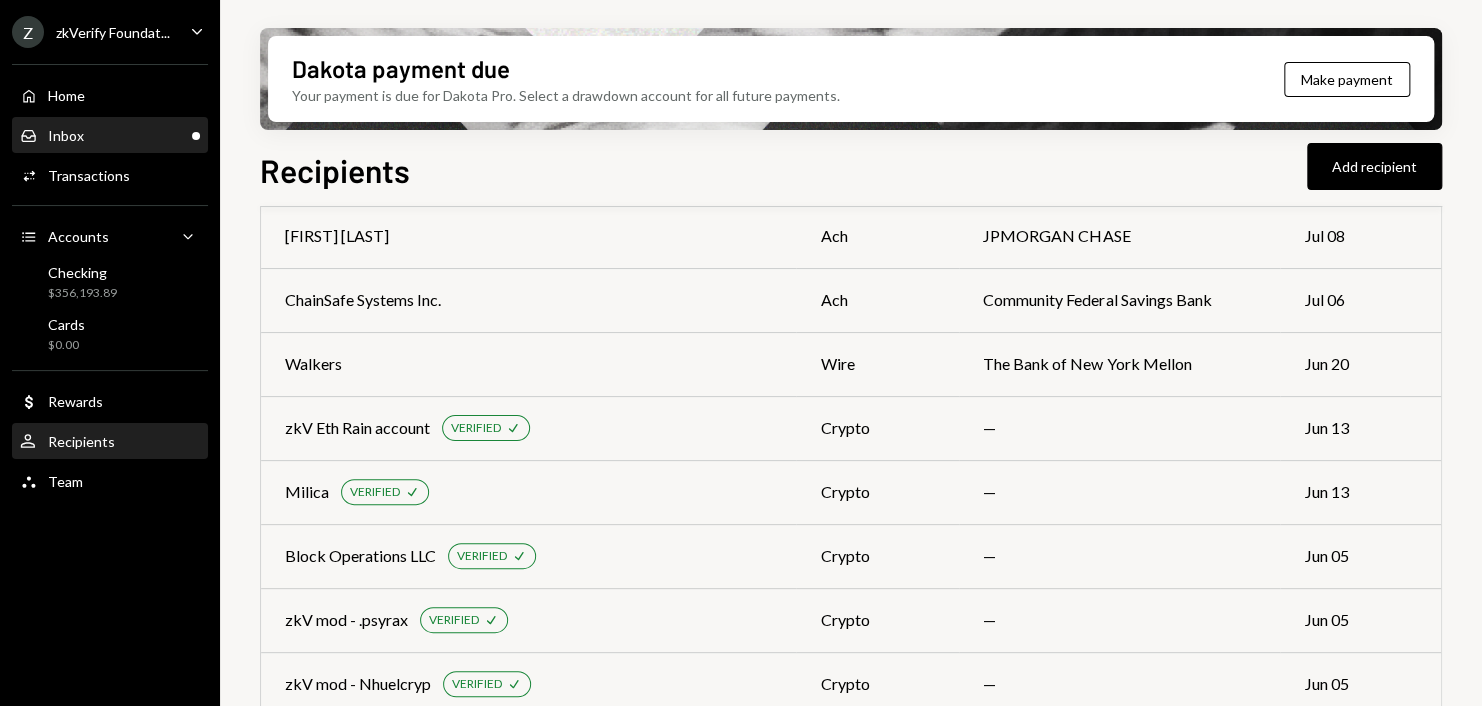 click on "Inbox Inbox" at bounding box center [110, 136] 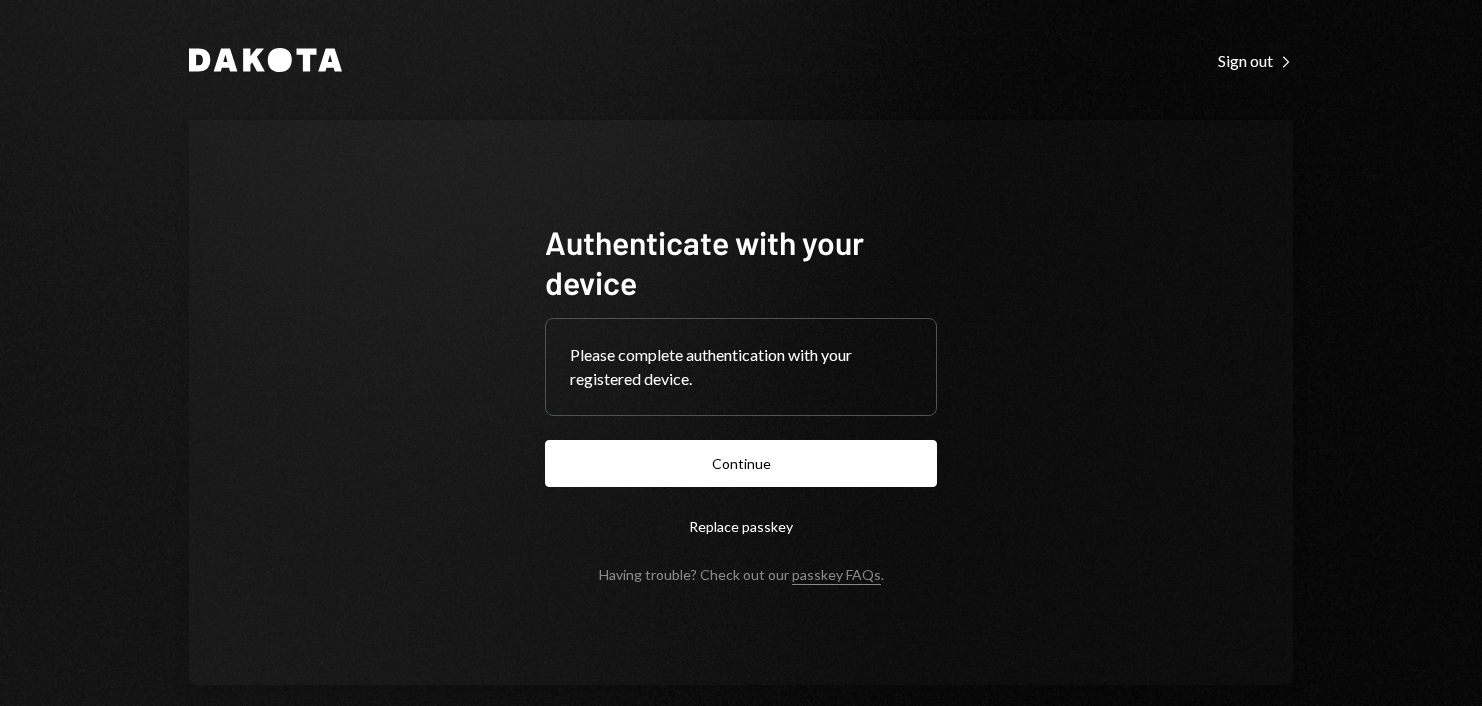 scroll, scrollTop: 0, scrollLeft: 0, axis: both 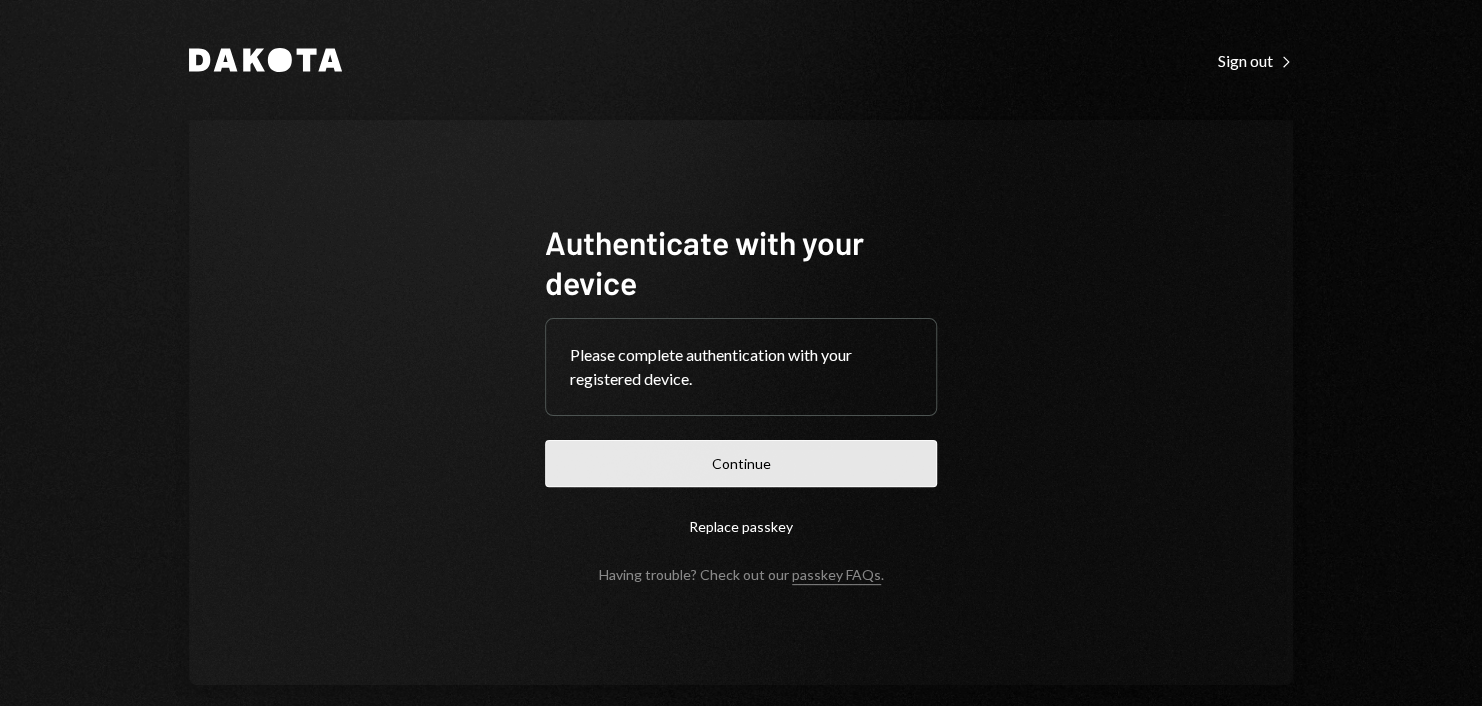 click on "Continue" at bounding box center (741, 463) 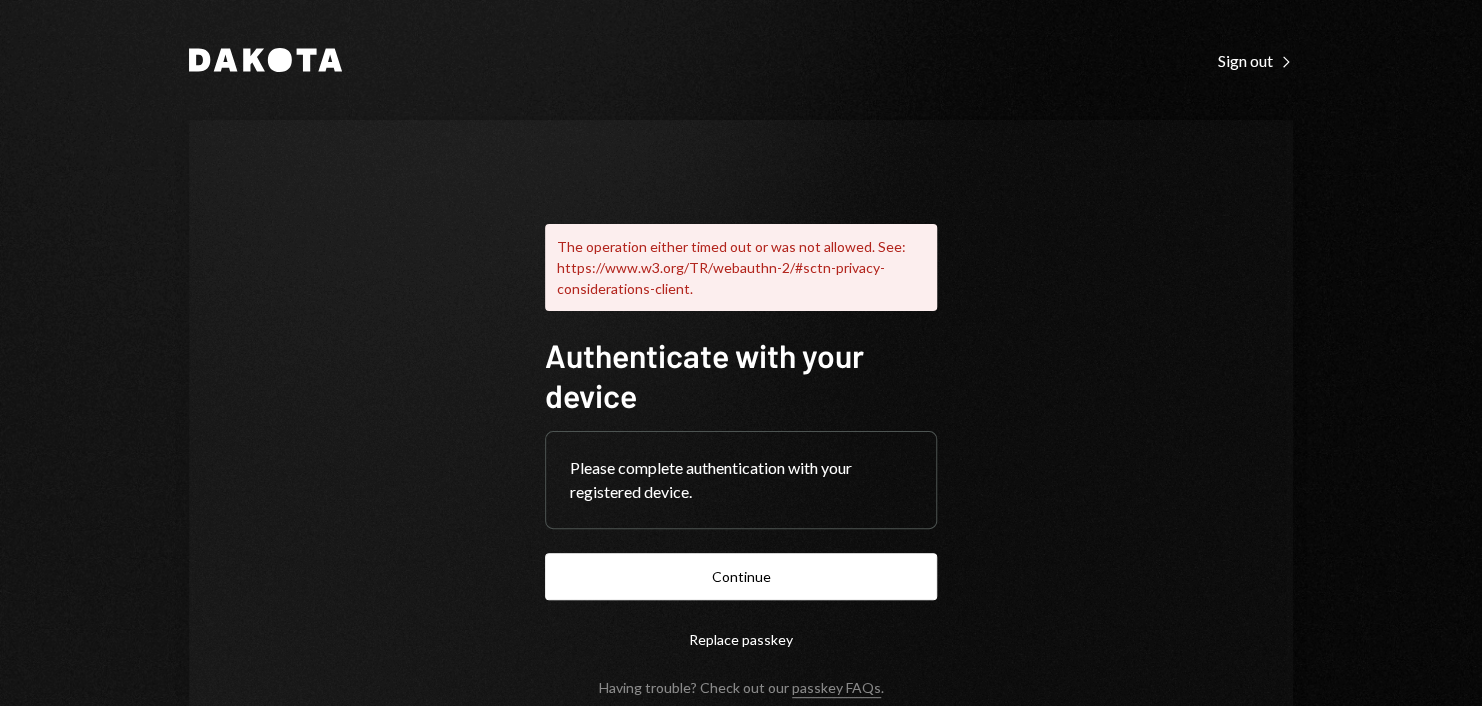 click on "Dakota Sign out Right Caret The operation either timed out or was not allowed. See: https://www.w3.org/TR/webauthn-2/#sctn-privacy-considerations-client. Authenticate with your device Please complete authentication with your registered device. Continue Replace passkey Having trouble? Check out our passkey FAQs ." at bounding box center [741, 353] 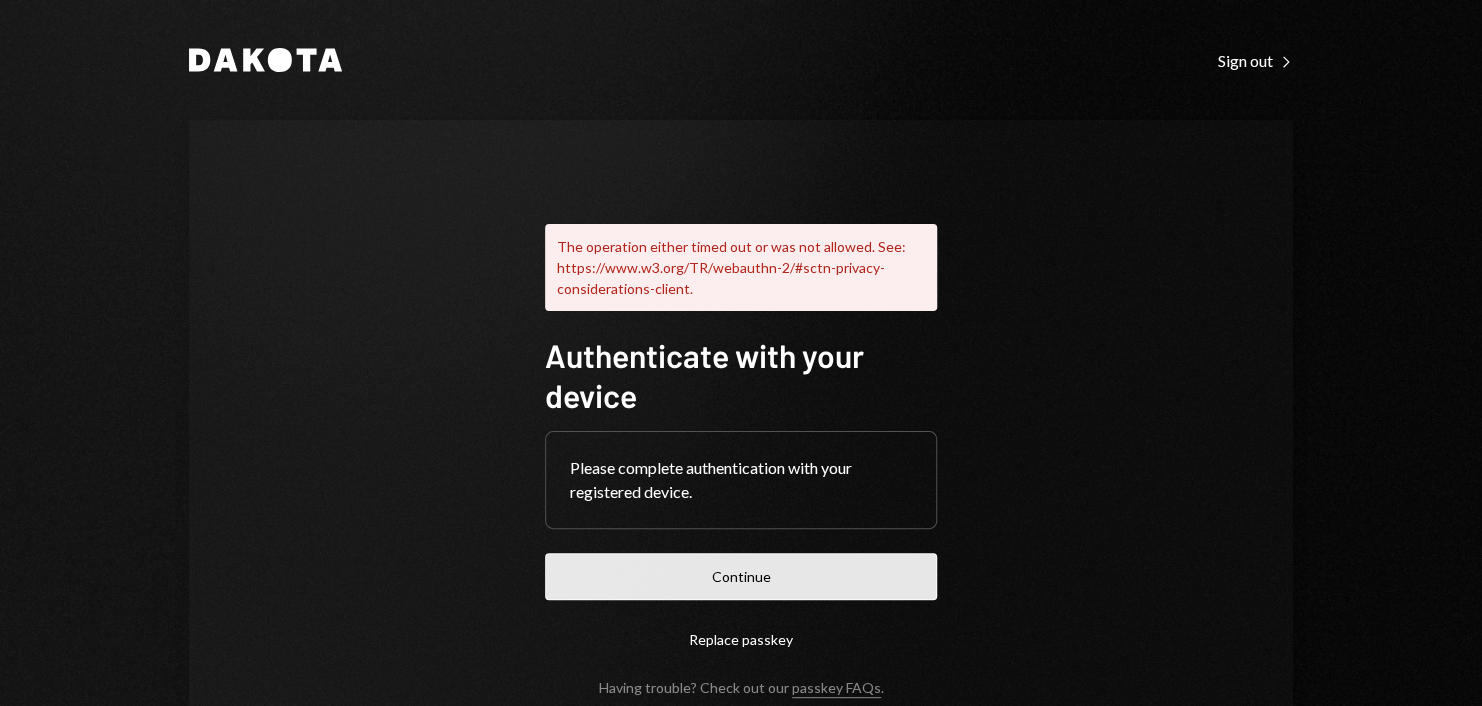 click on "Continue" at bounding box center [741, 576] 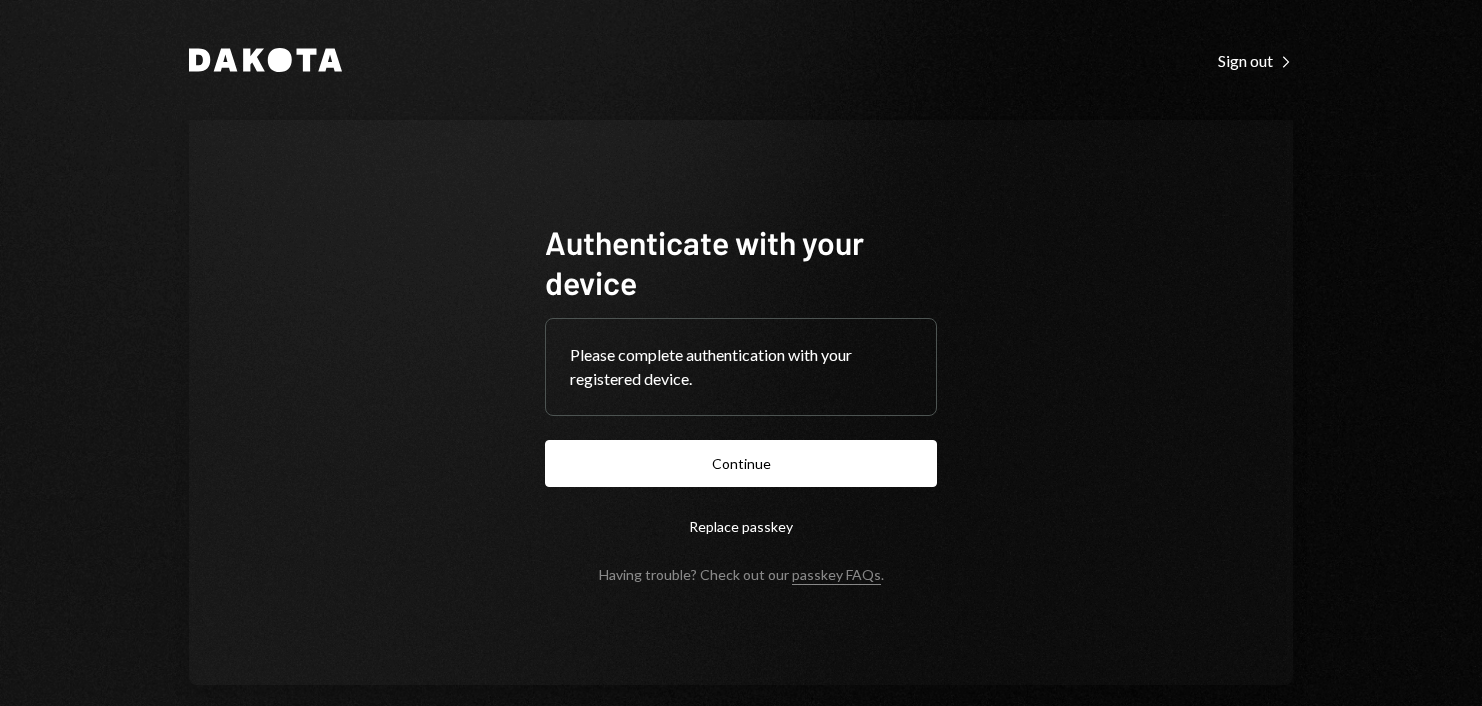 scroll, scrollTop: 0, scrollLeft: 0, axis: both 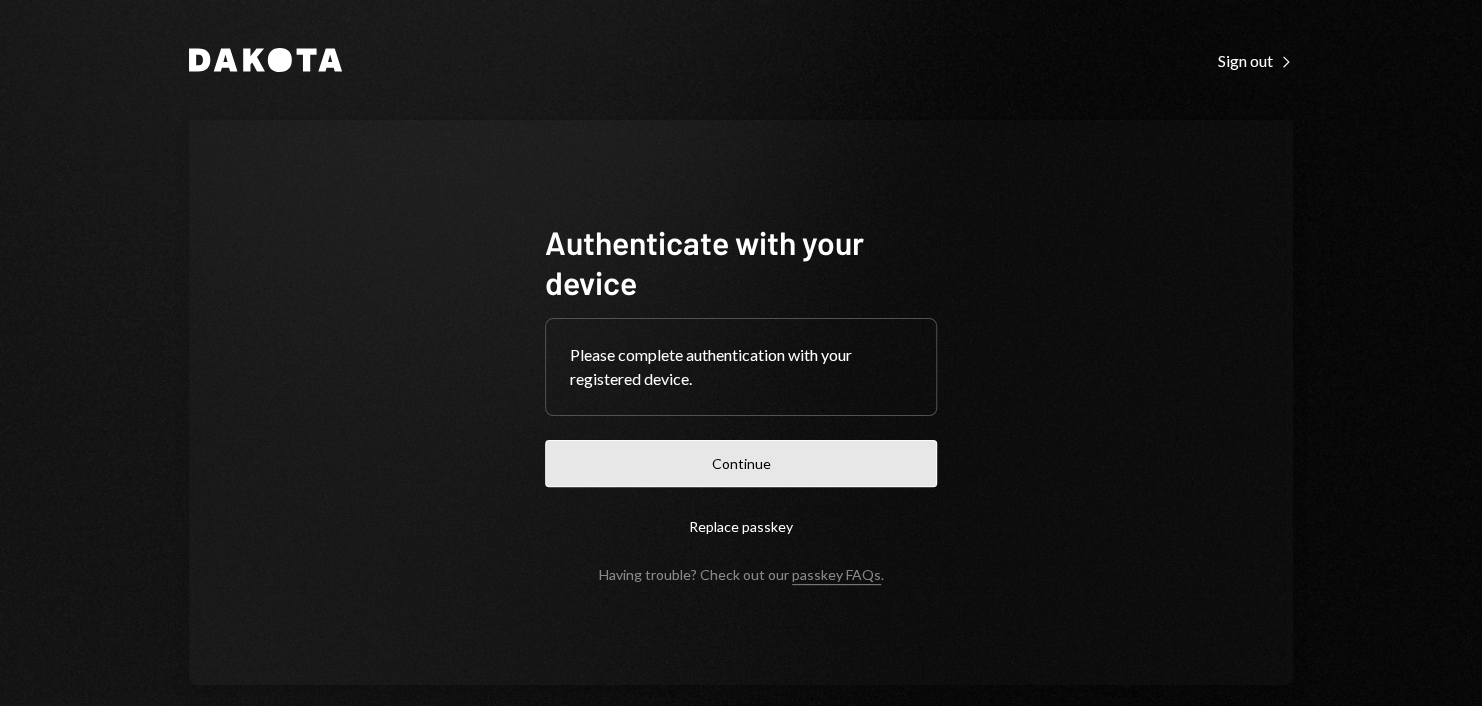click on "Continue" at bounding box center [741, 463] 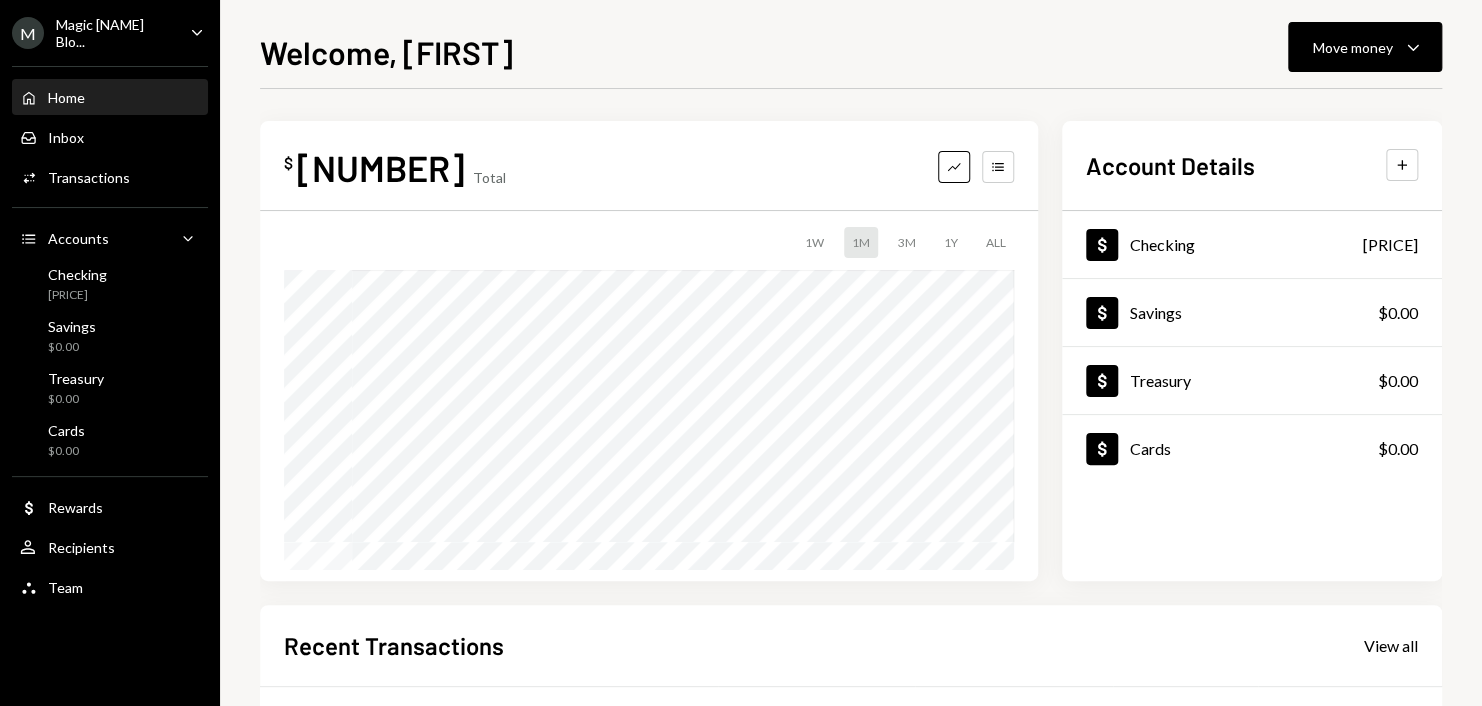 click on "Magic Newton Blo..." at bounding box center (115, 33) 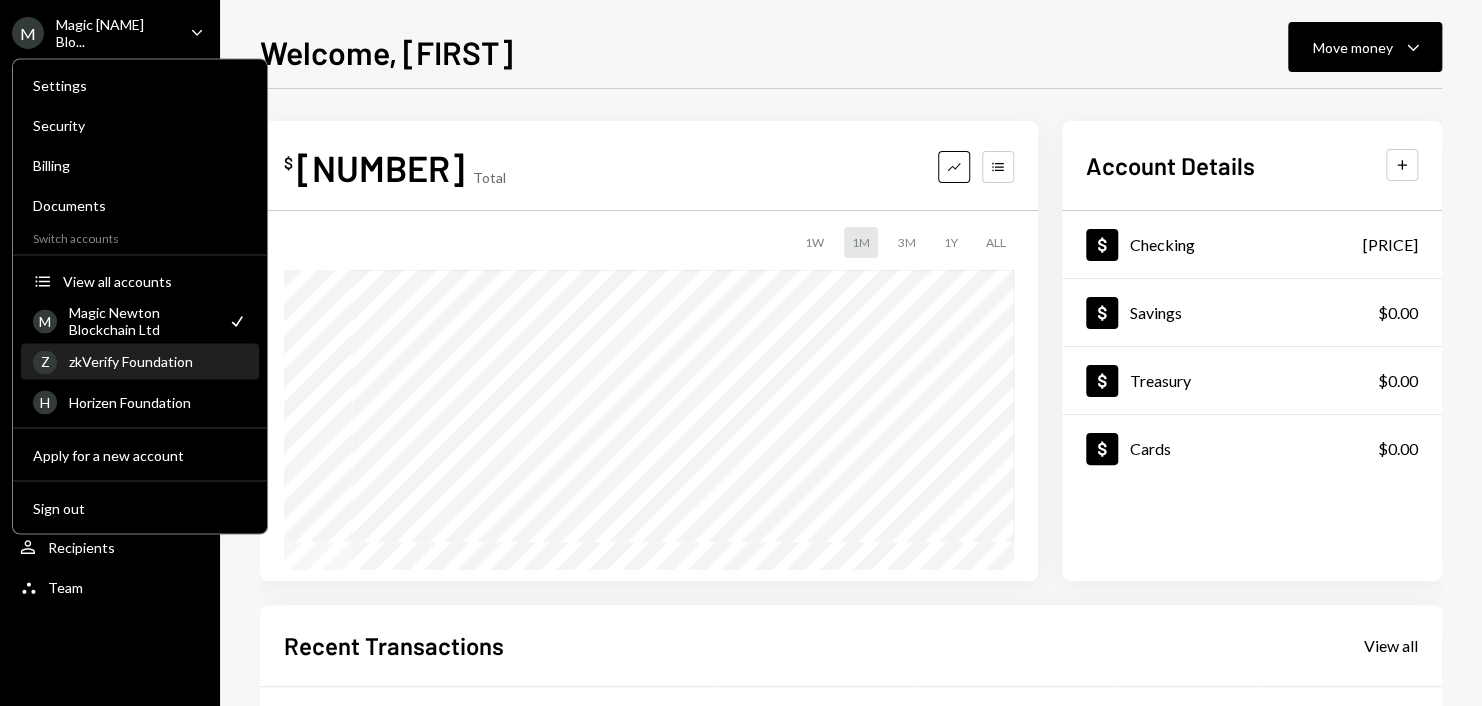 click on "zkVerify Foundation" at bounding box center [158, 361] 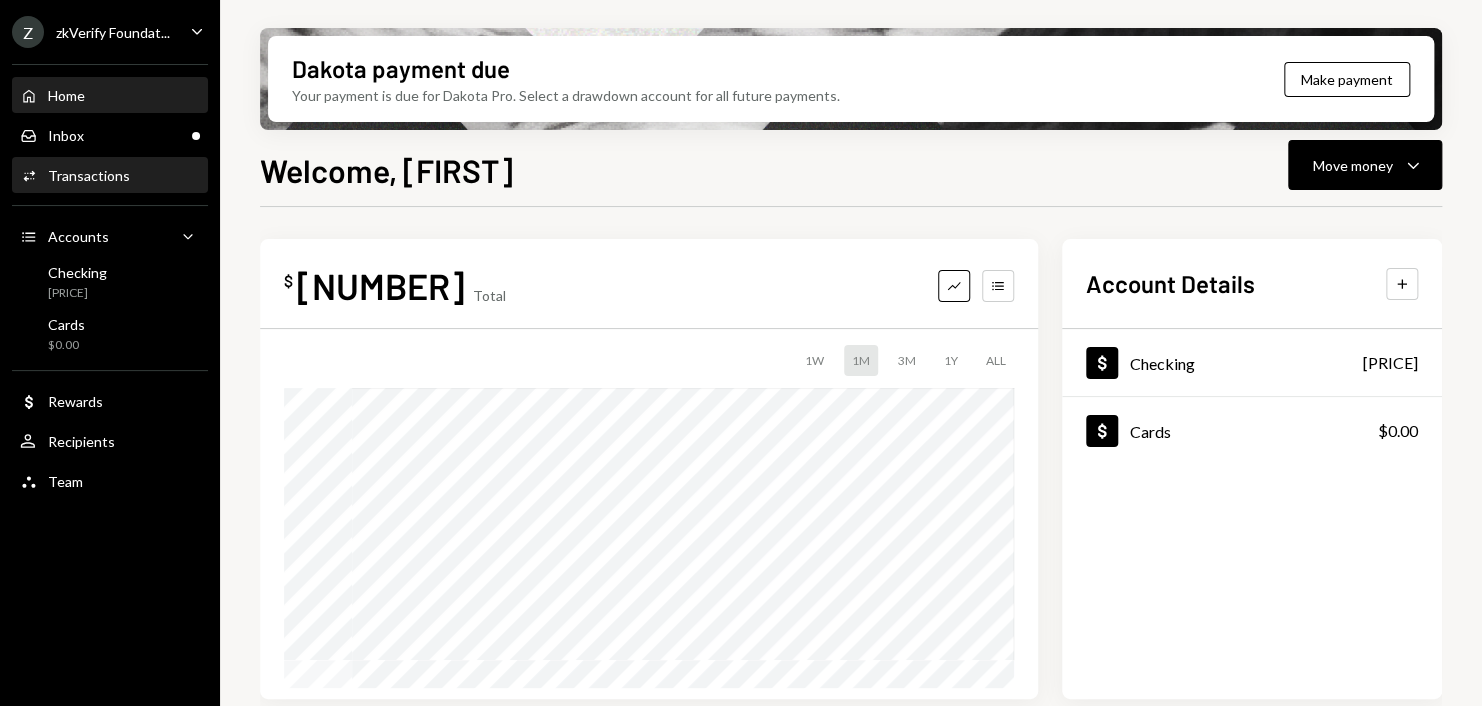 click on "Transactions" at bounding box center [89, 175] 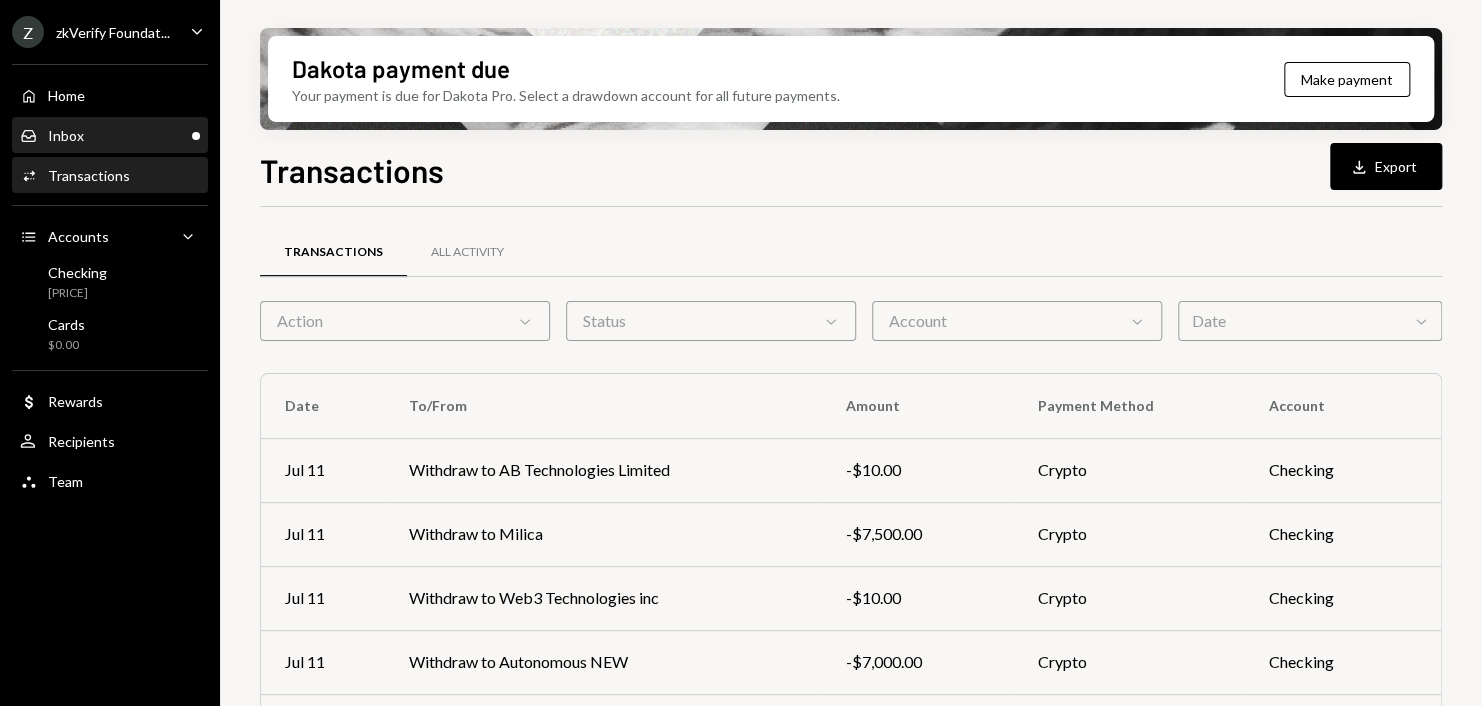 click on "Inbox Inbox" at bounding box center [110, 136] 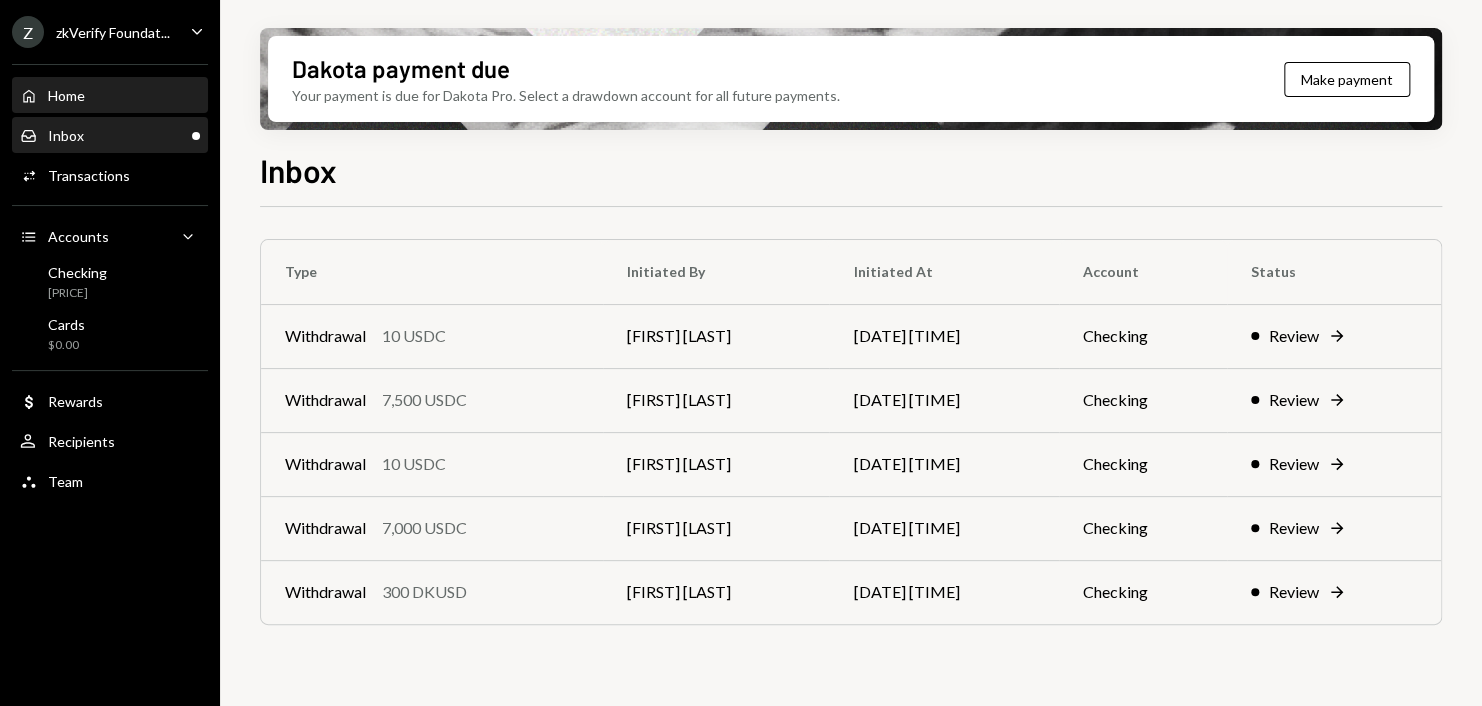 click on "Home Home" at bounding box center [110, 96] 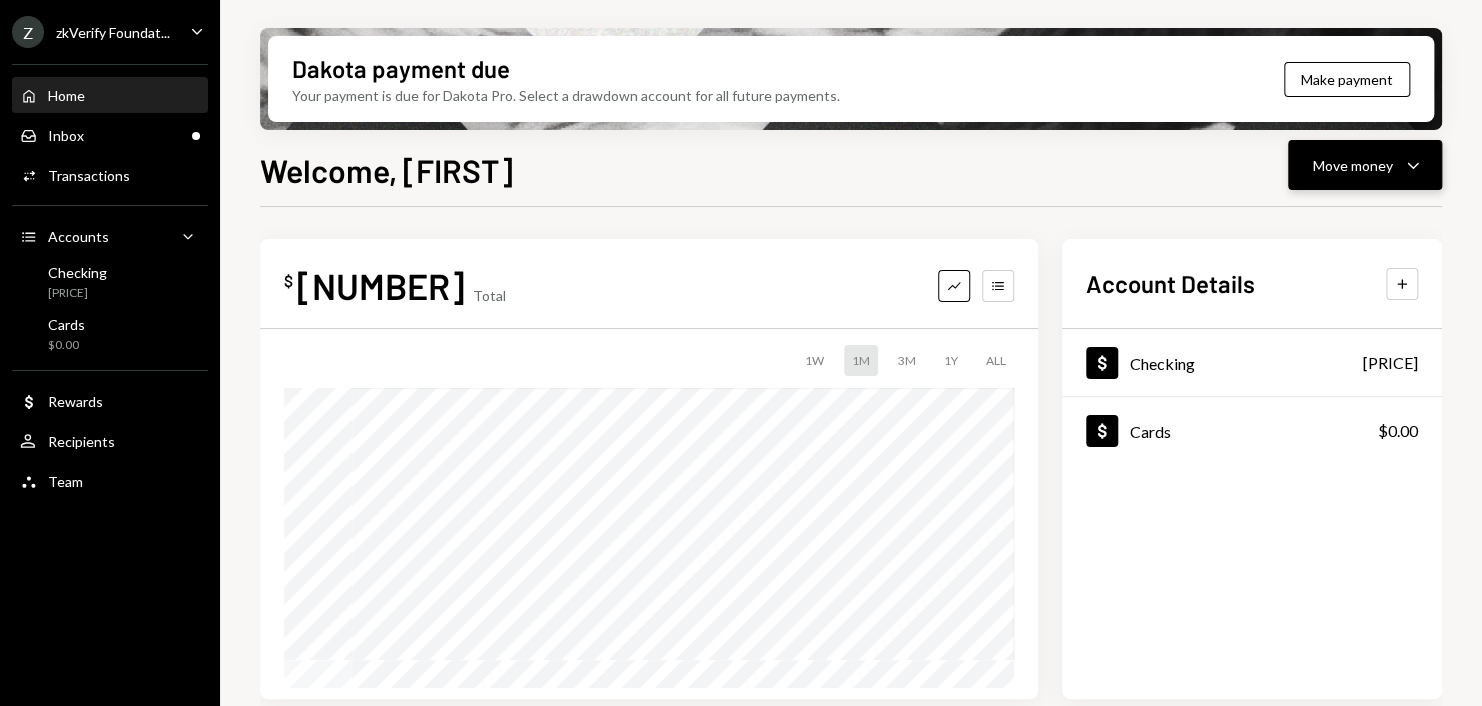 click on "Move money Caret Down" at bounding box center [1365, 165] 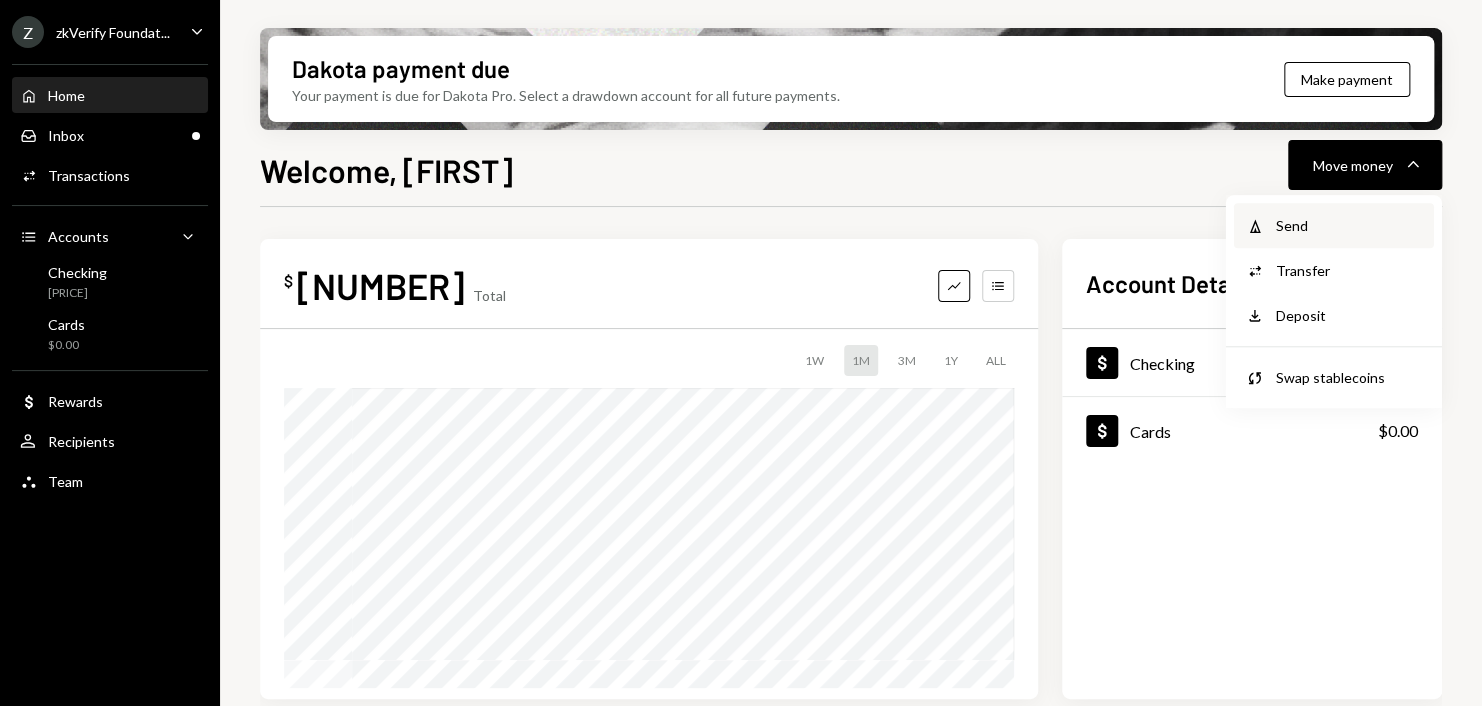 click on "Send" at bounding box center (1349, 225) 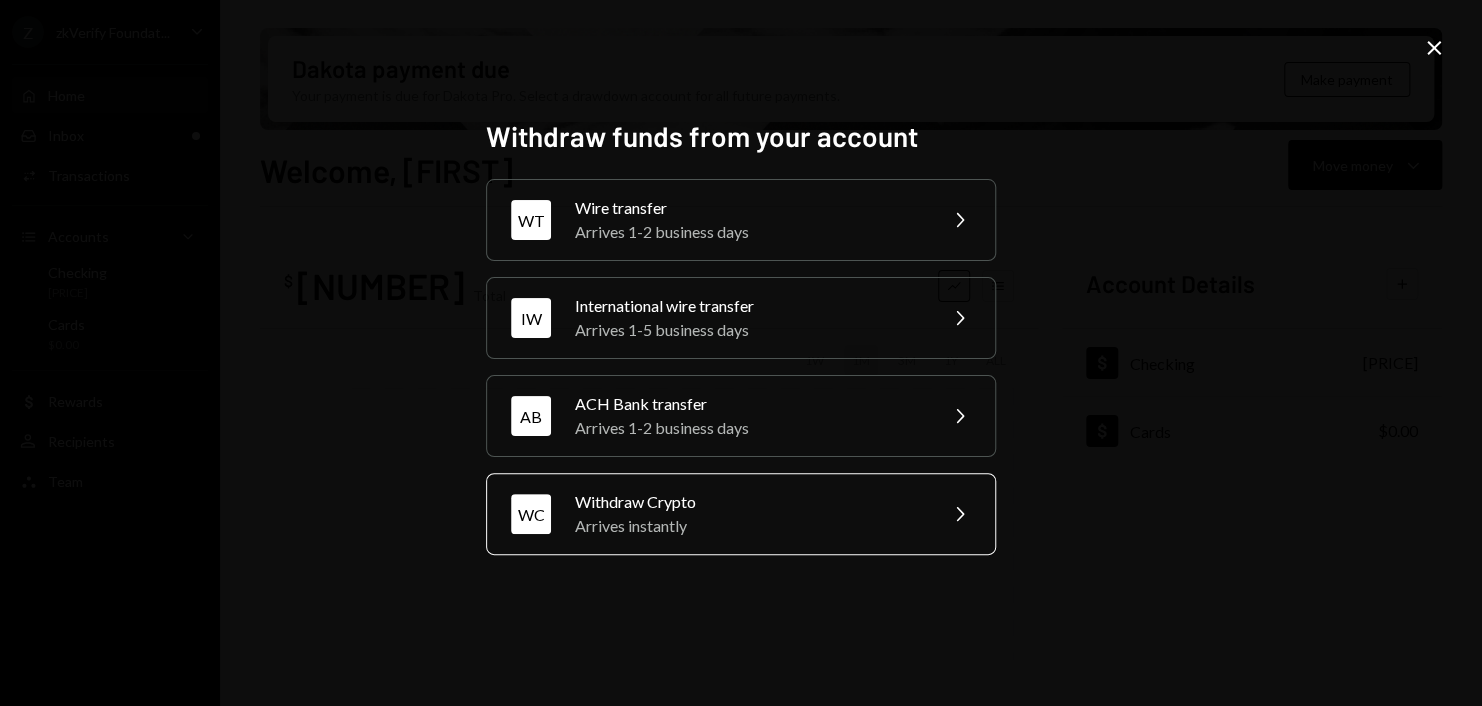 click on "Arrives instantly" at bounding box center [749, 526] 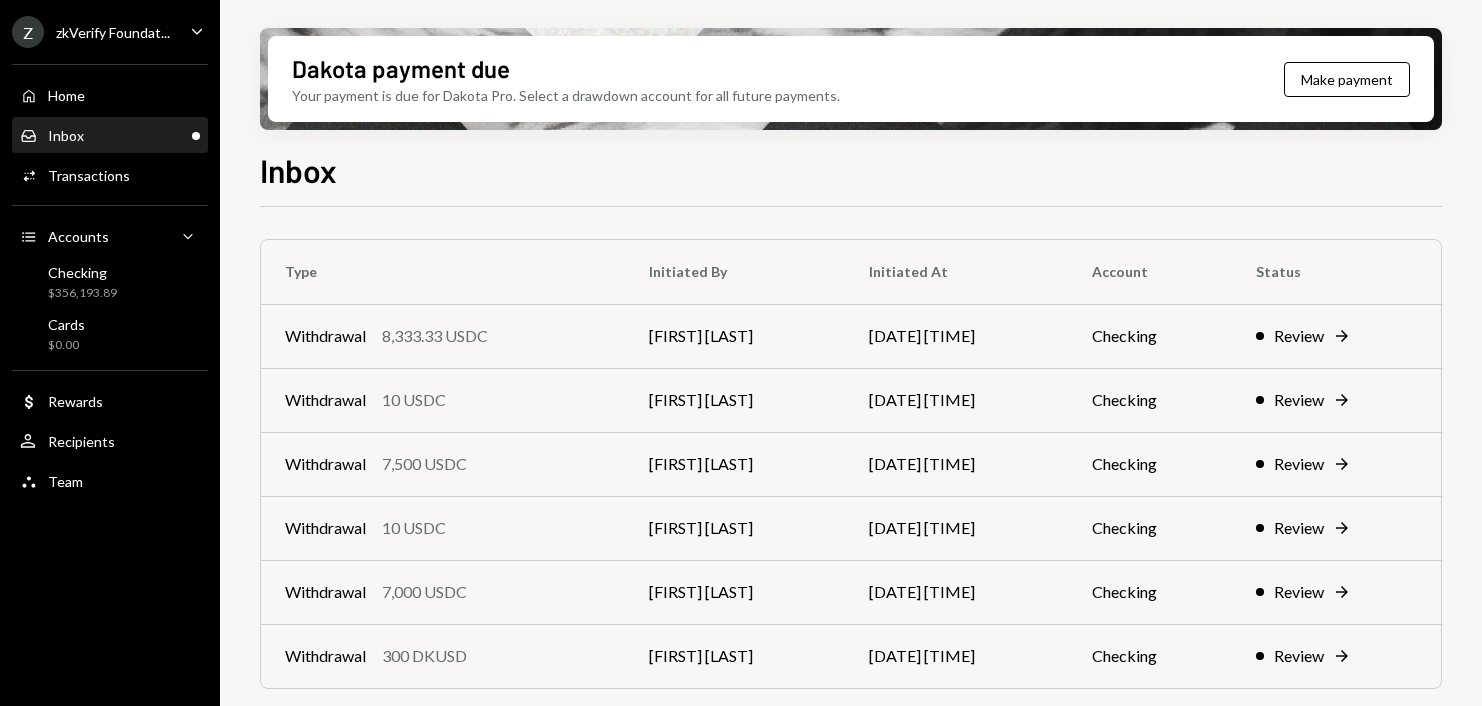 scroll, scrollTop: 0, scrollLeft: 0, axis: both 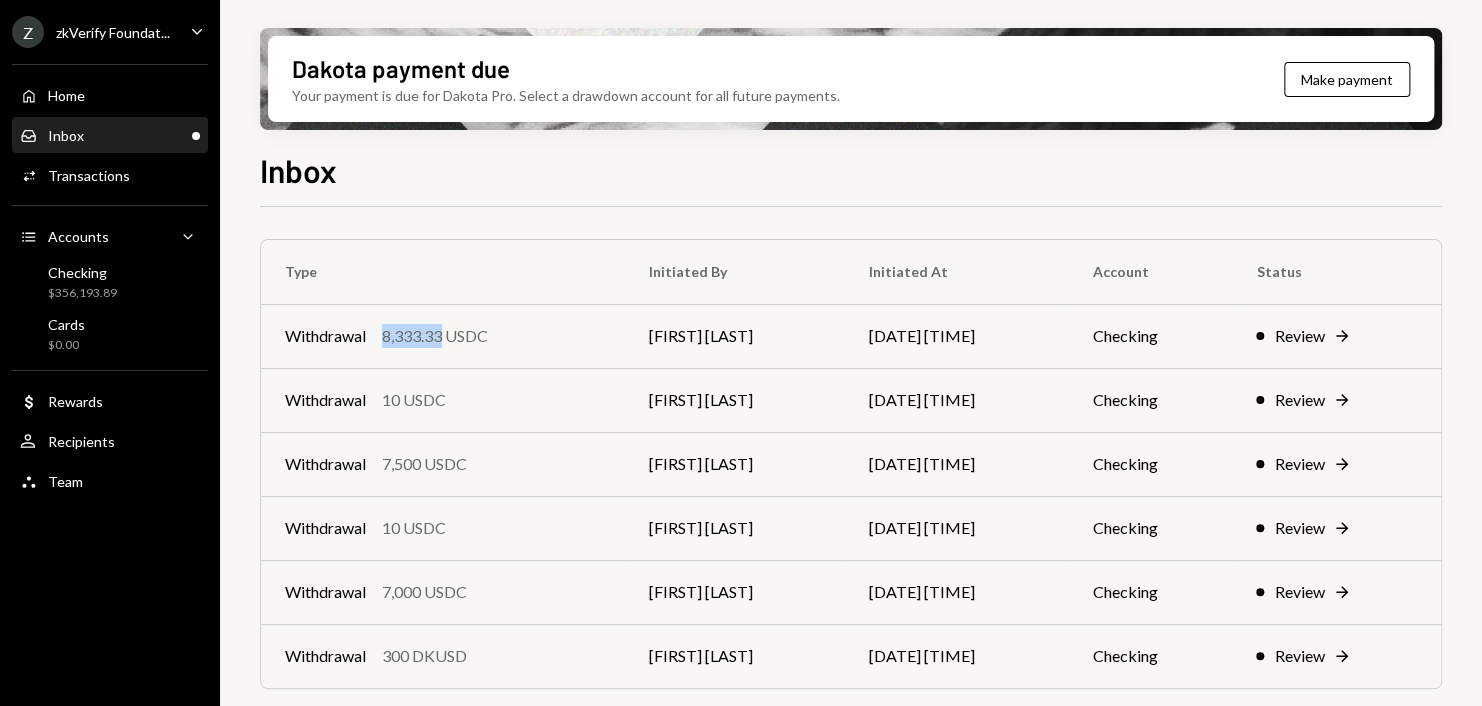 click on "8,333.33  USDC" at bounding box center (435, 336) 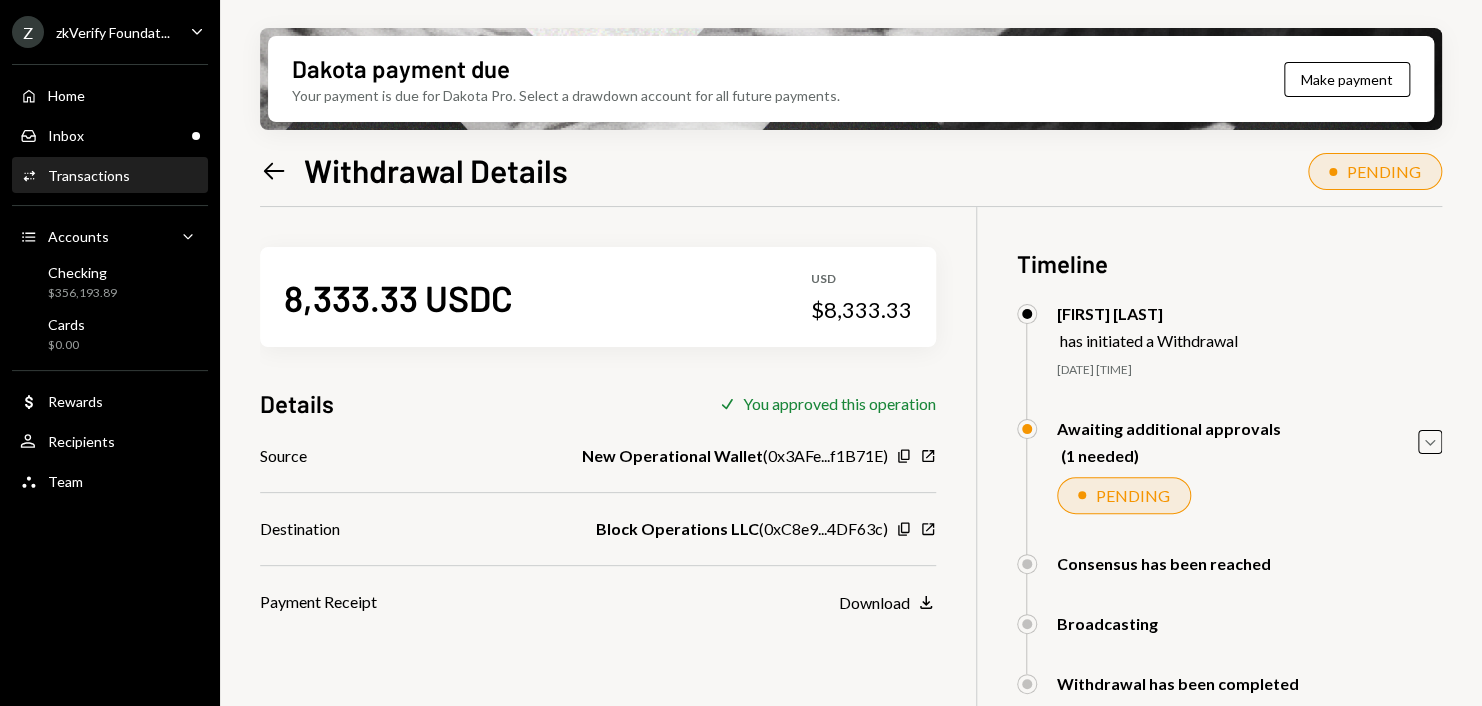 click on "Left Arrow" 